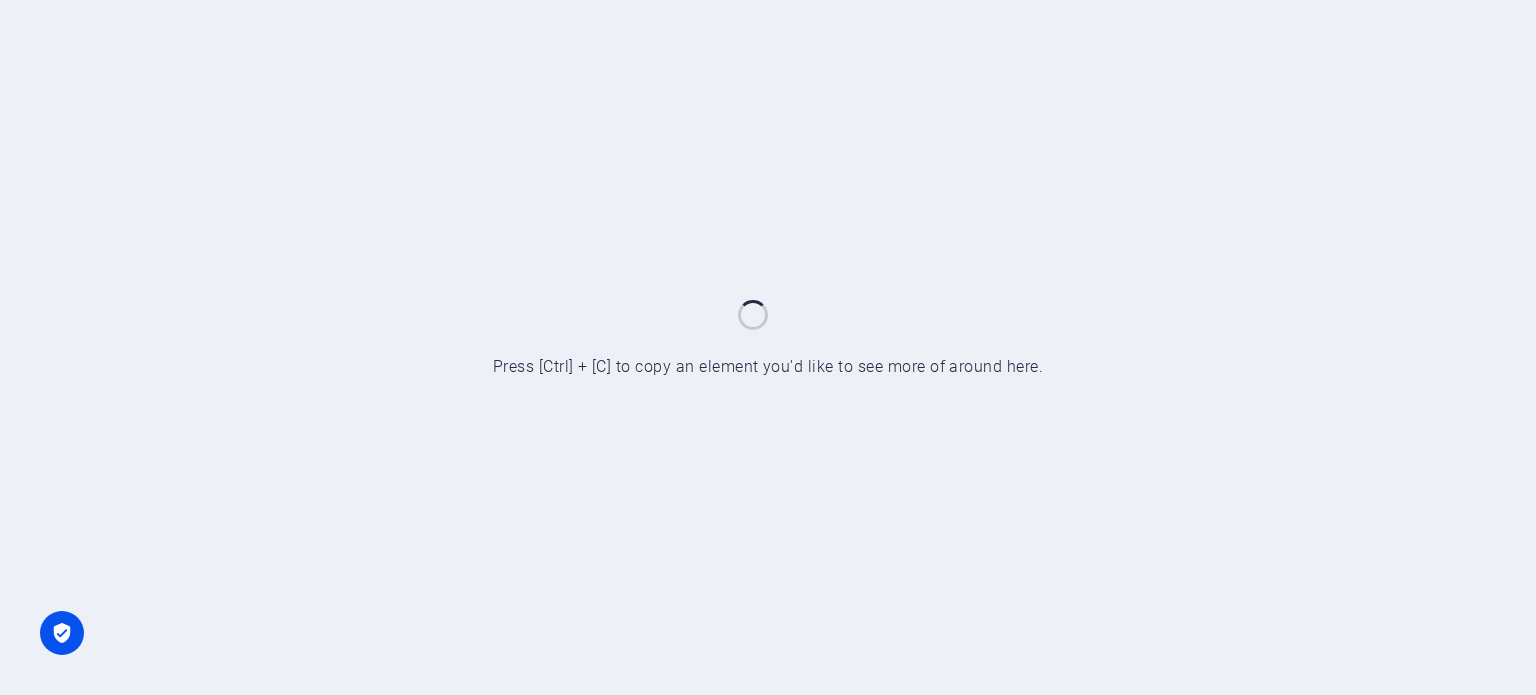 scroll, scrollTop: 0, scrollLeft: 0, axis: both 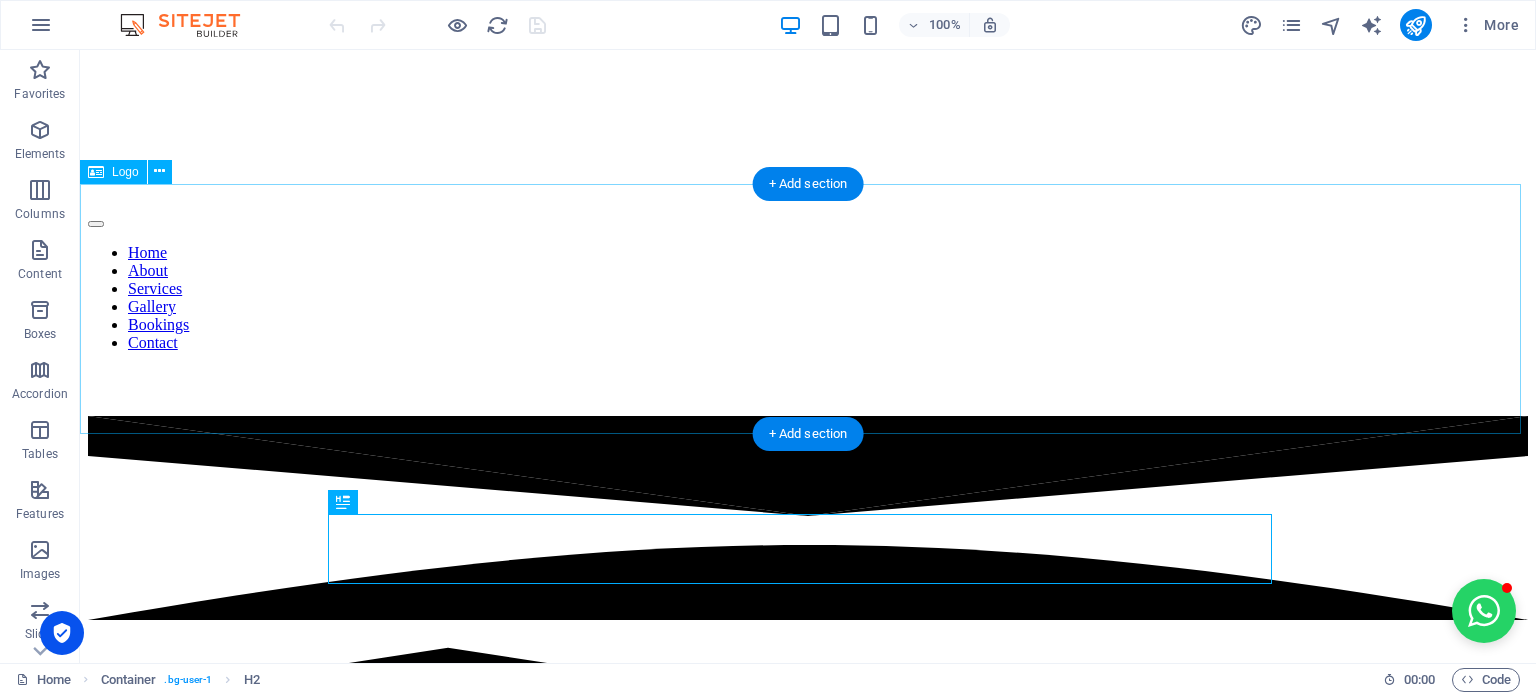 click at bounding box center (808, 913) 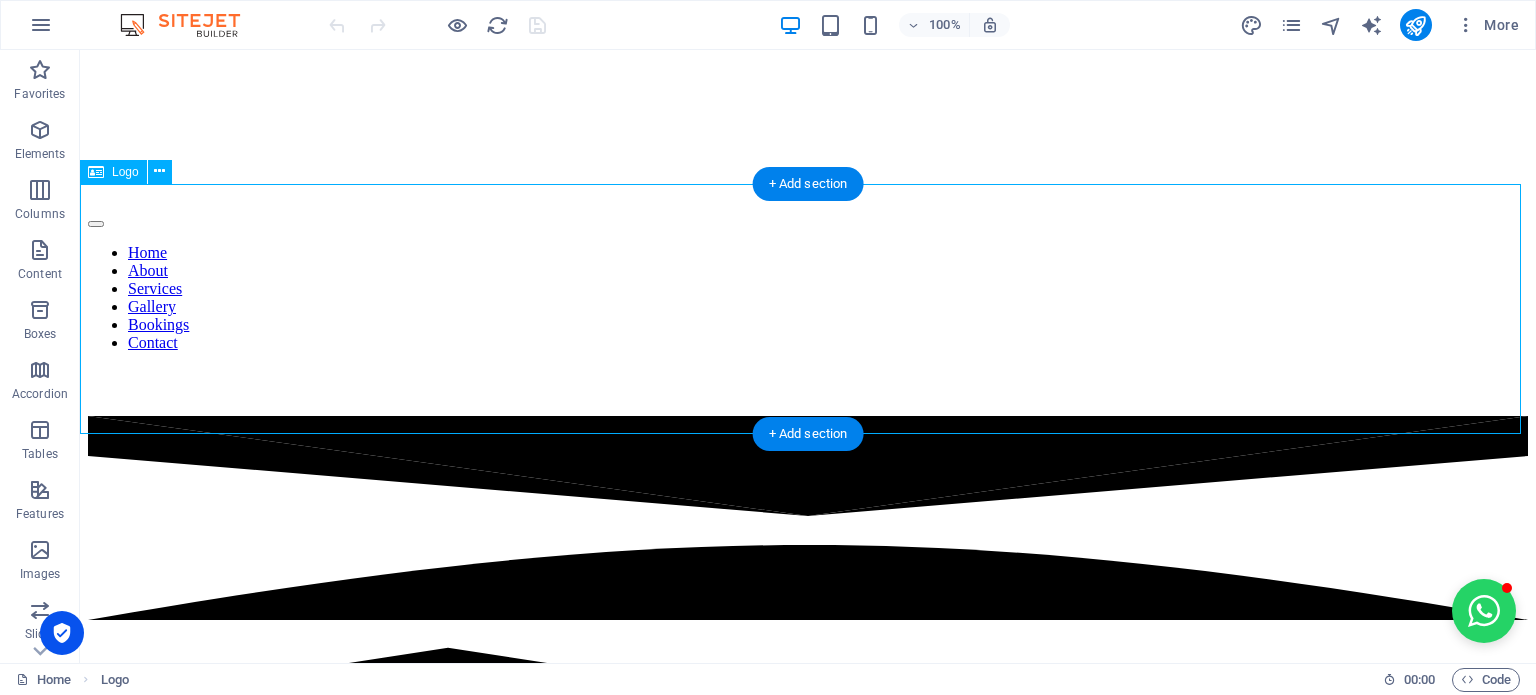 click at bounding box center (808, 913) 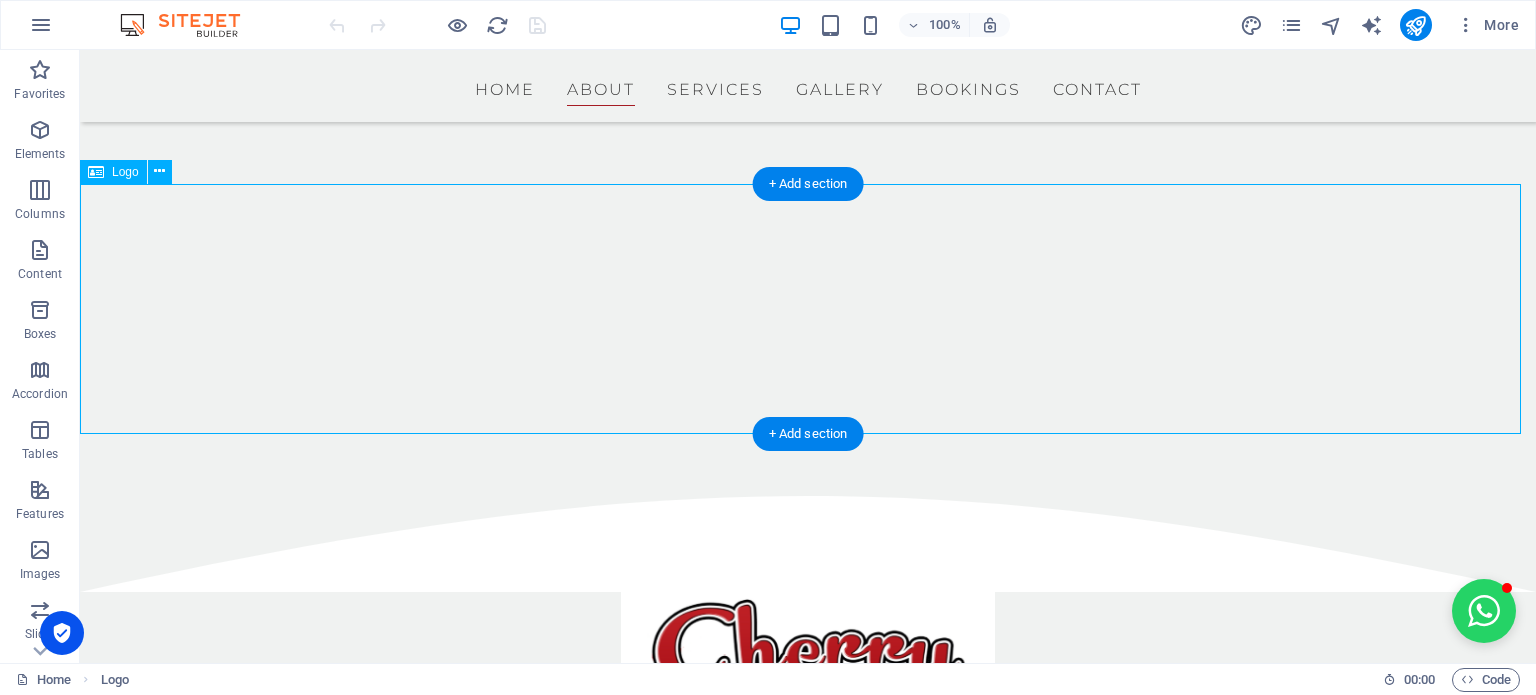 click at bounding box center [808, 717] 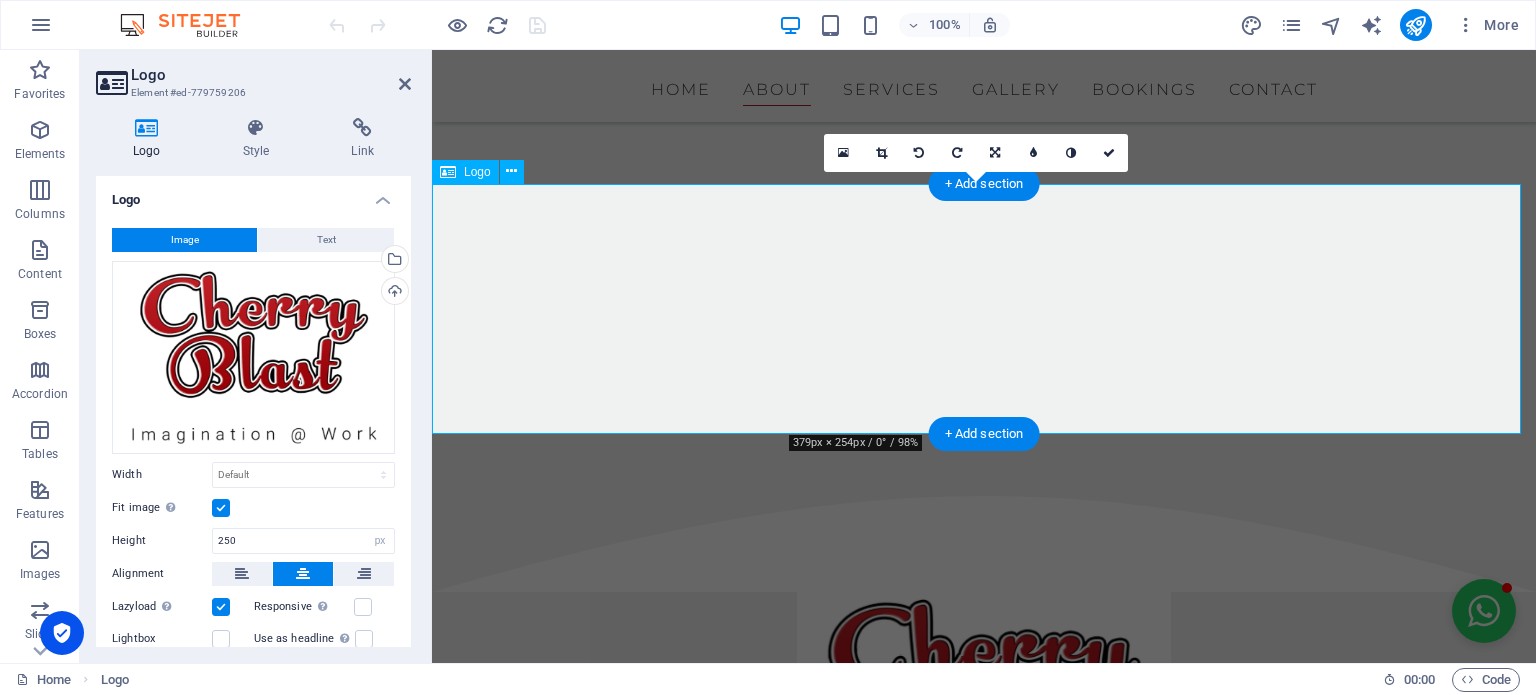 click at bounding box center (984, 717) 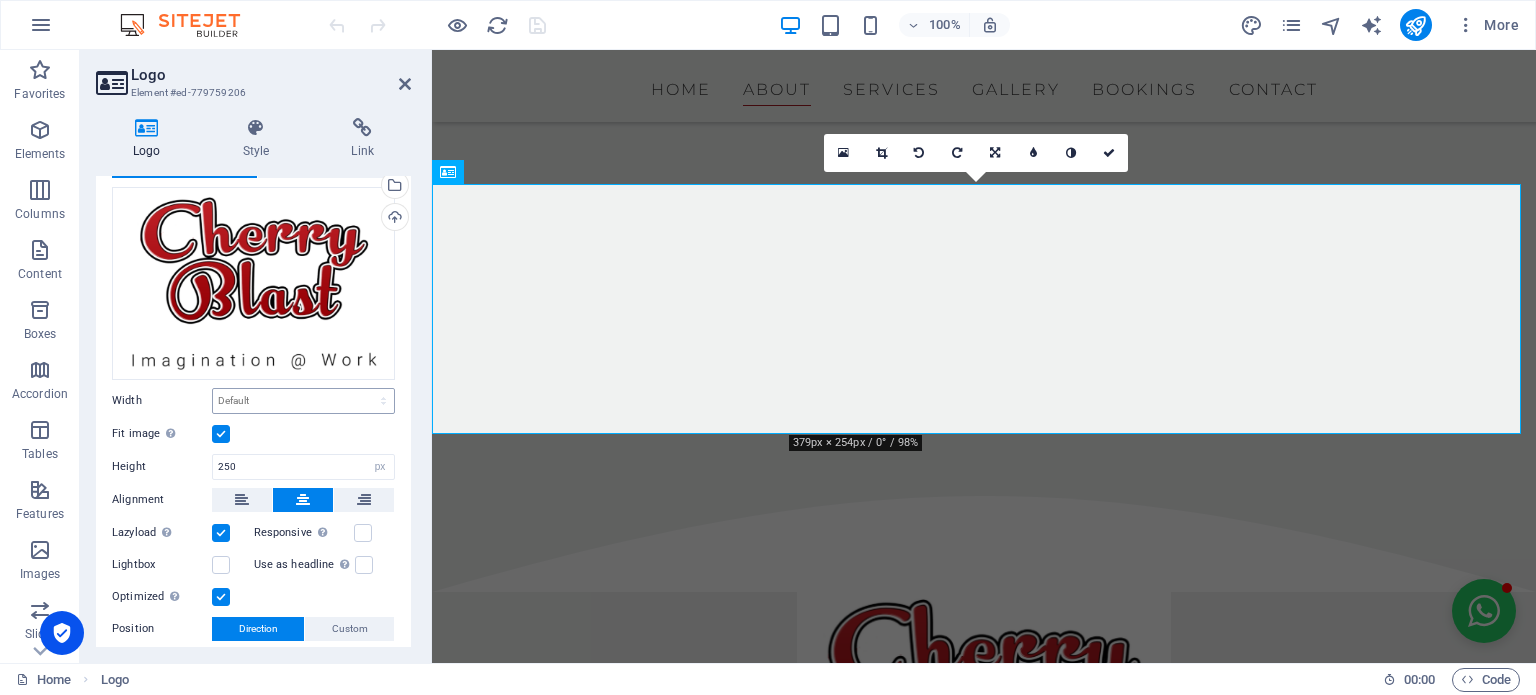 scroll, scrollTop: 100, scrollLeft: 0, axis: vertical 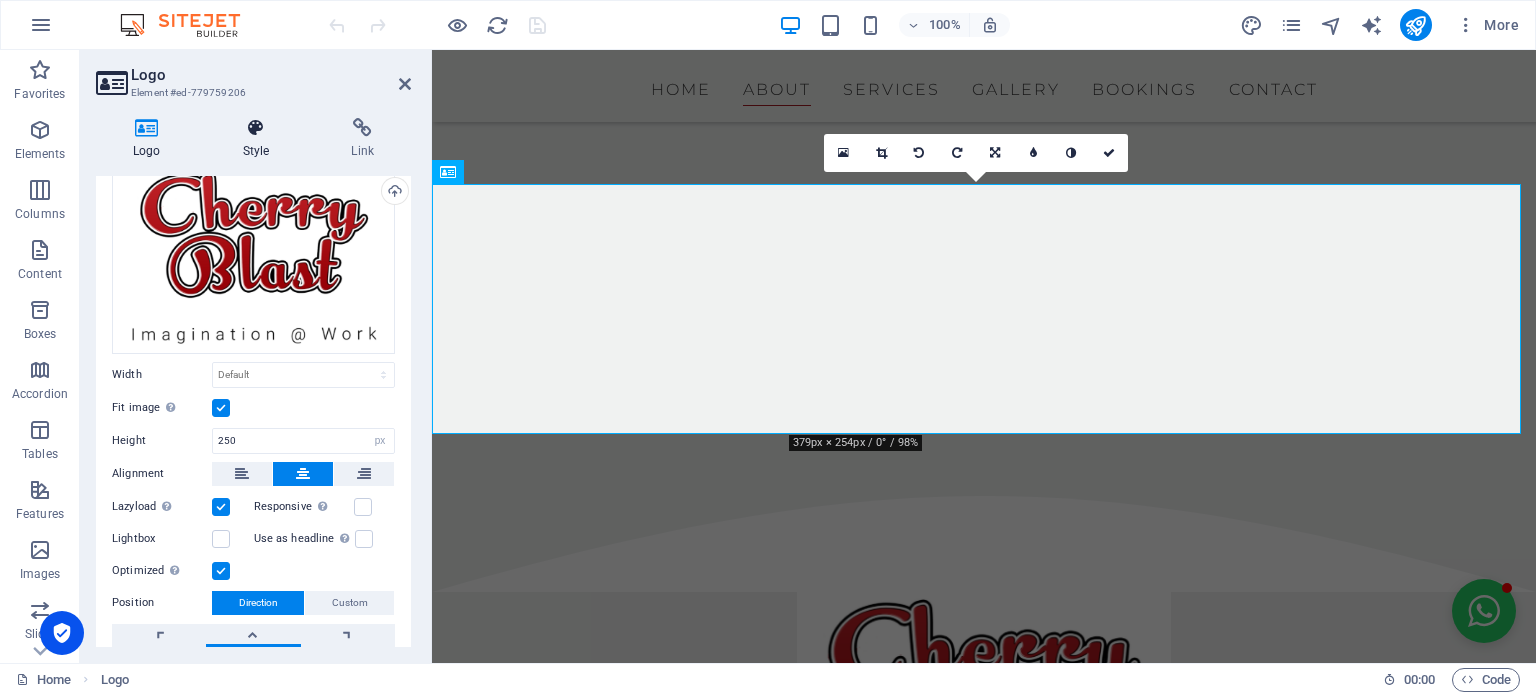 click at bounding box center (256, 128) 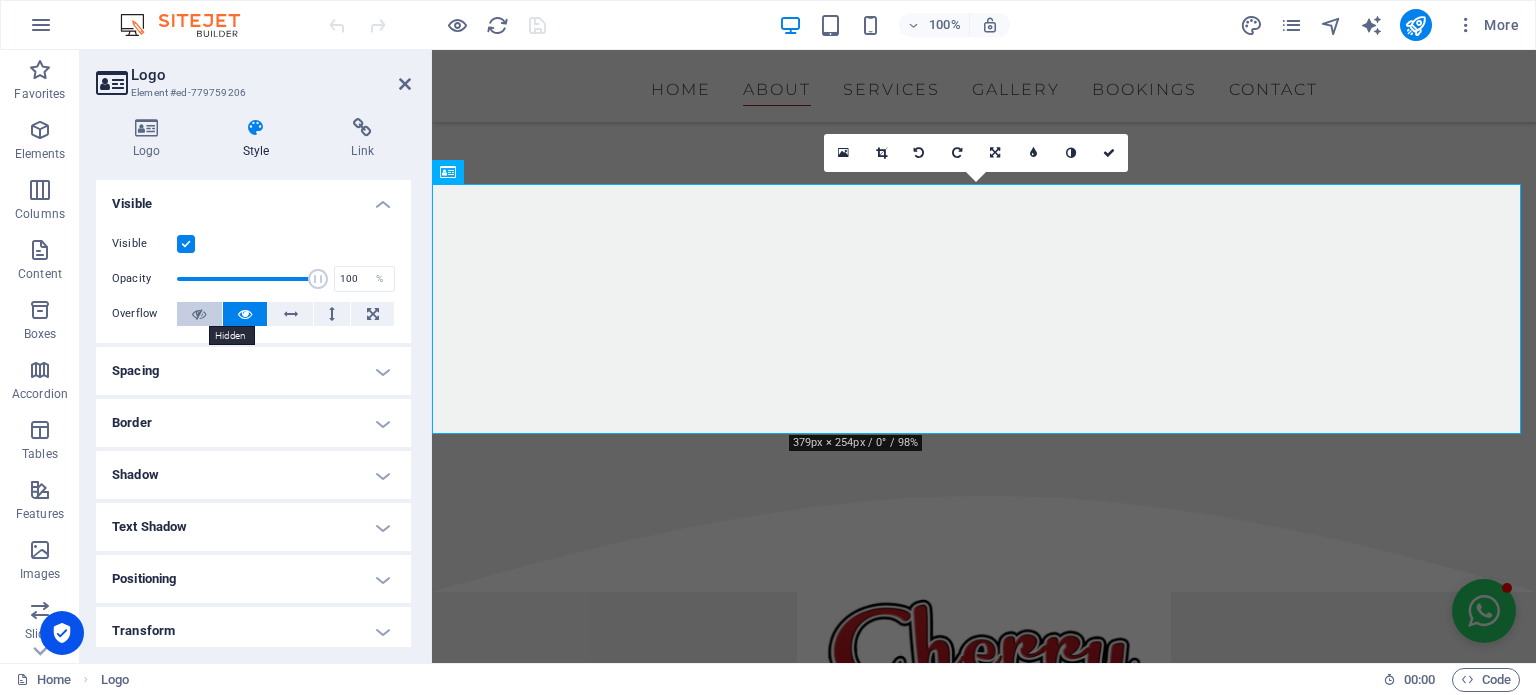 click at bounding box center [199, 314] 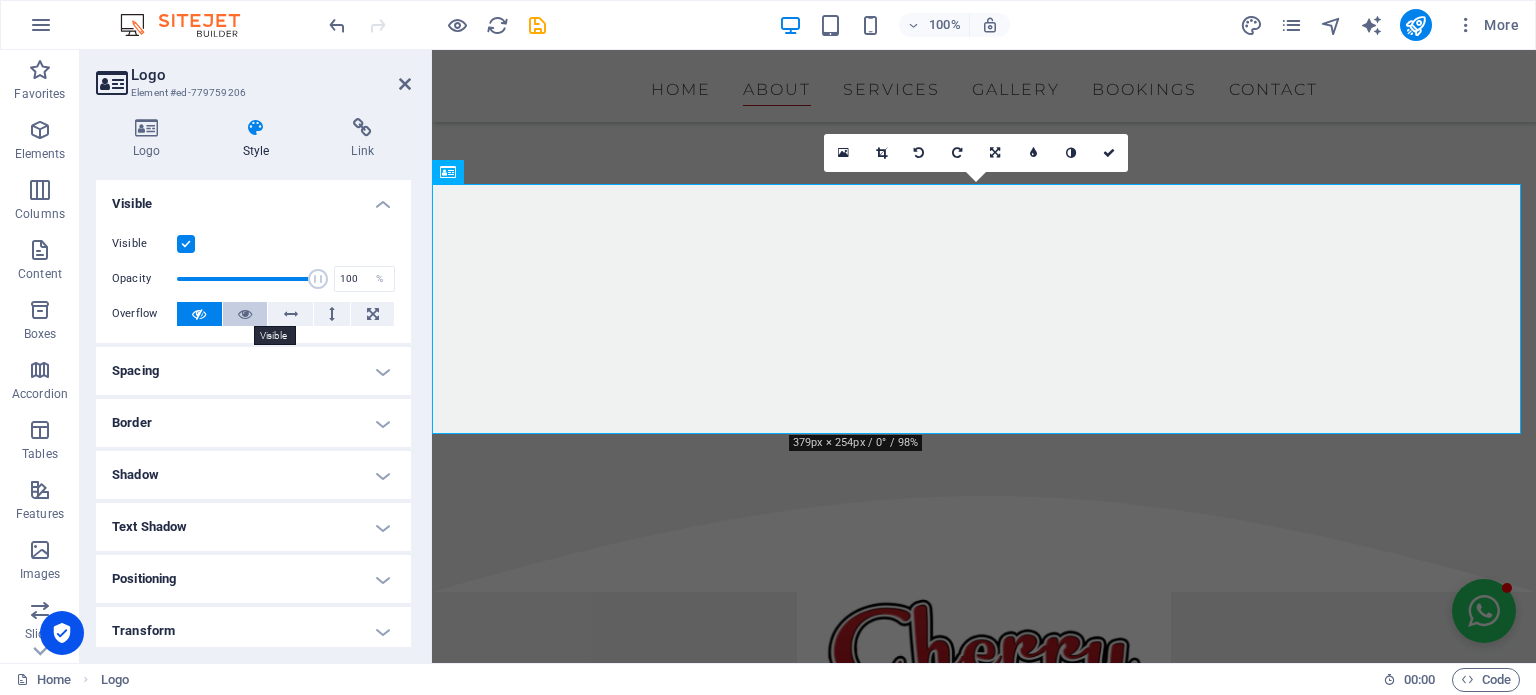 click at bounding box center [245, 314] 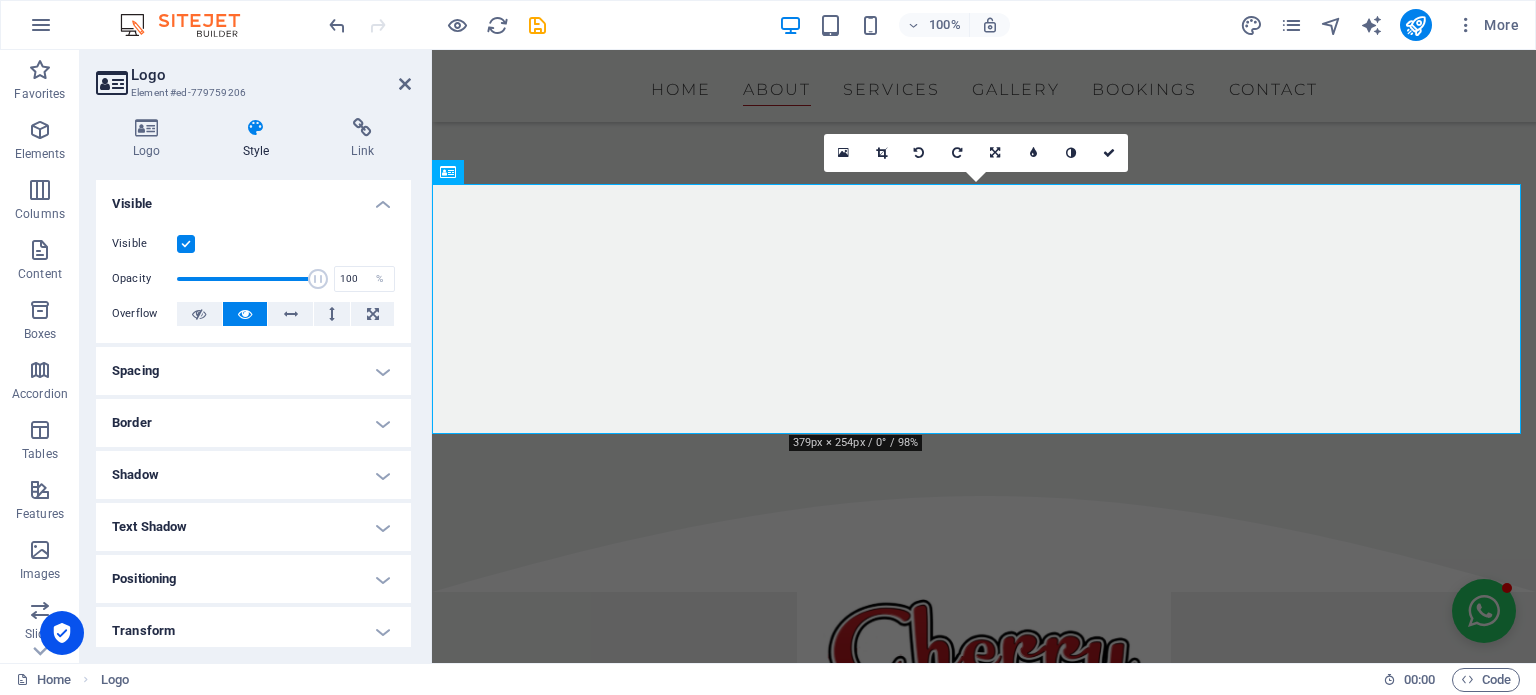click at bounding box center [186, 244] 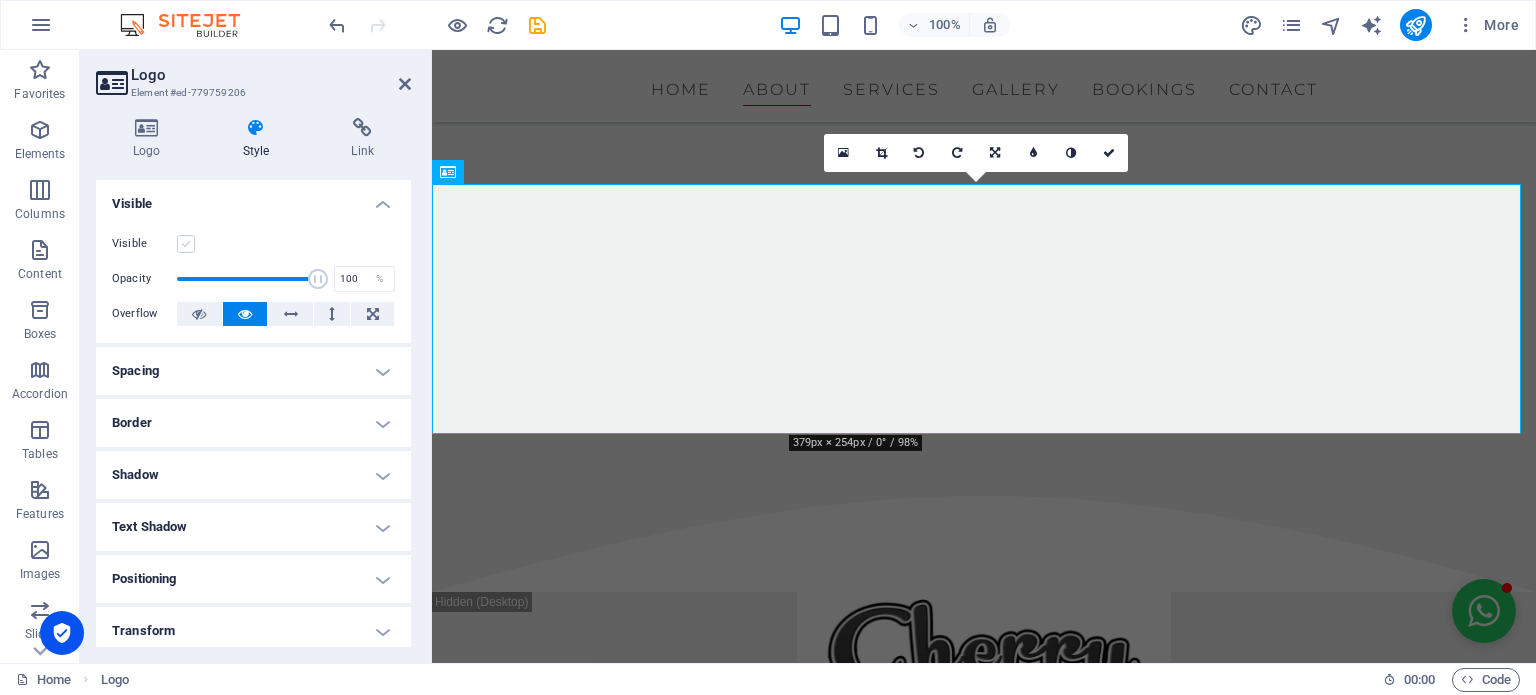 click at bounding box center (186, 244) 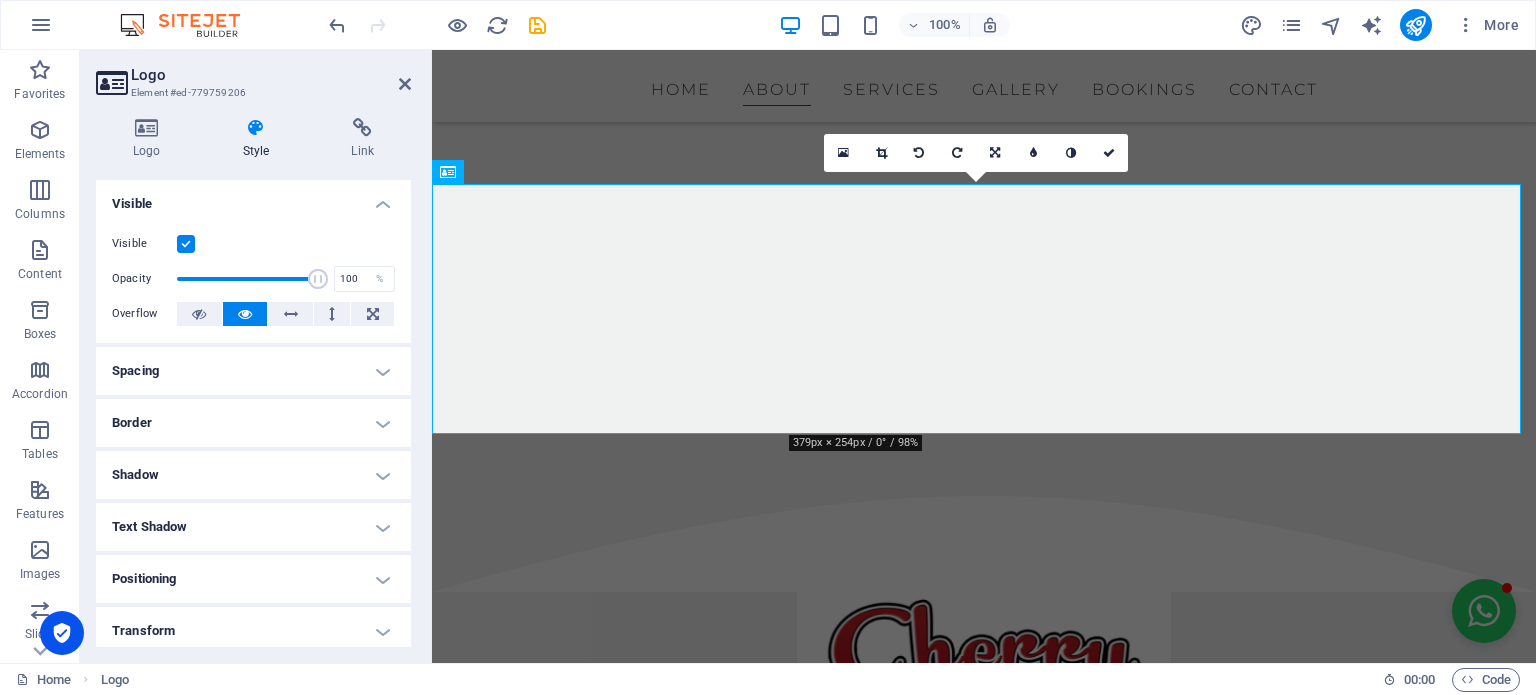 click on "Shadow" at bounding box center (253, 475) 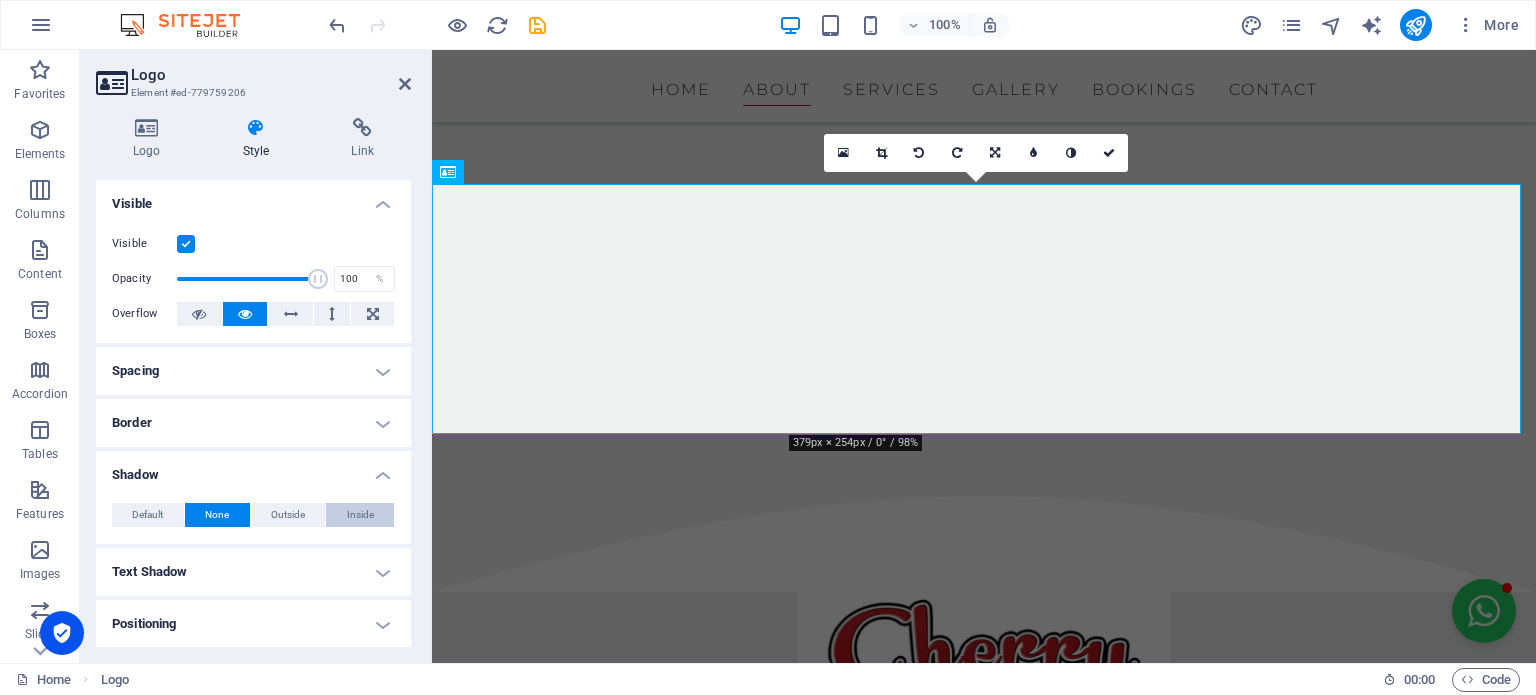 click on "Inside" at bounding box center [360, 515] 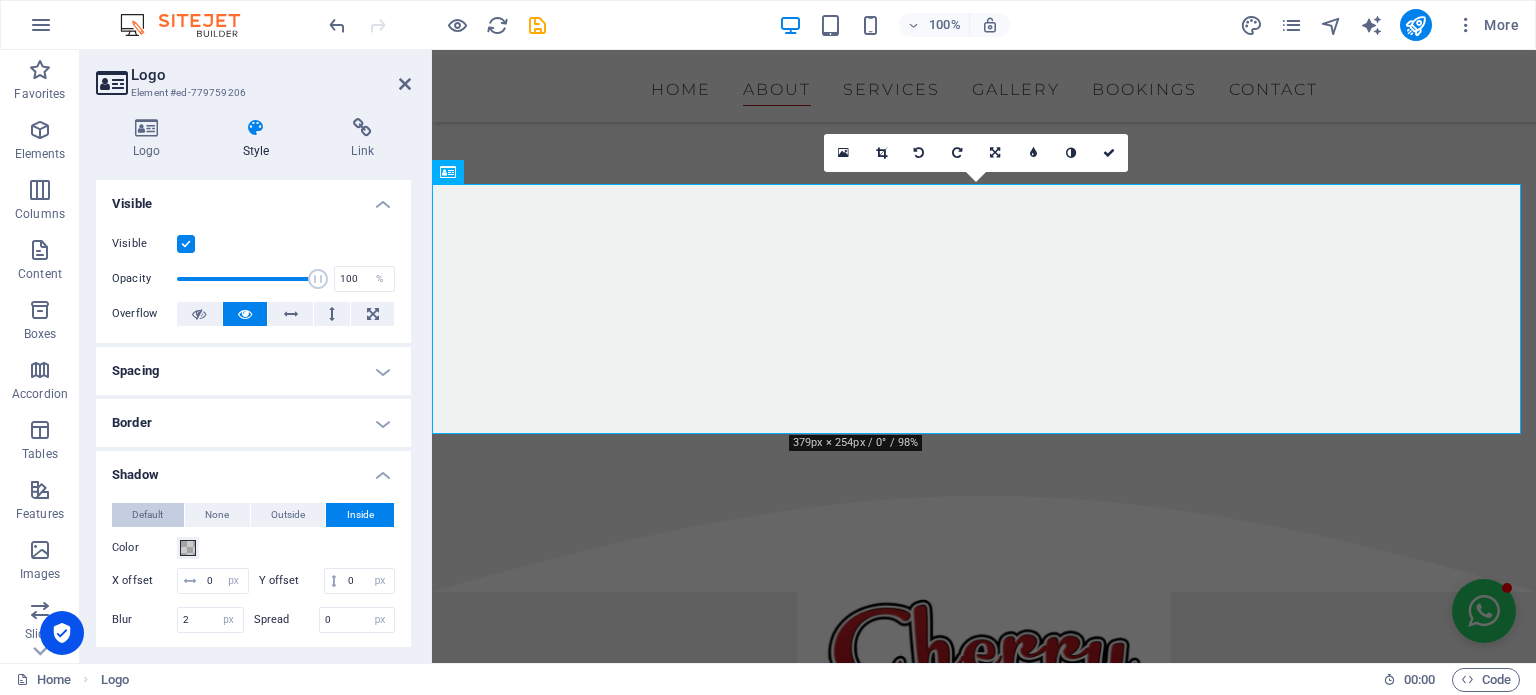 click on "Default" at bounding box center [148, 515] 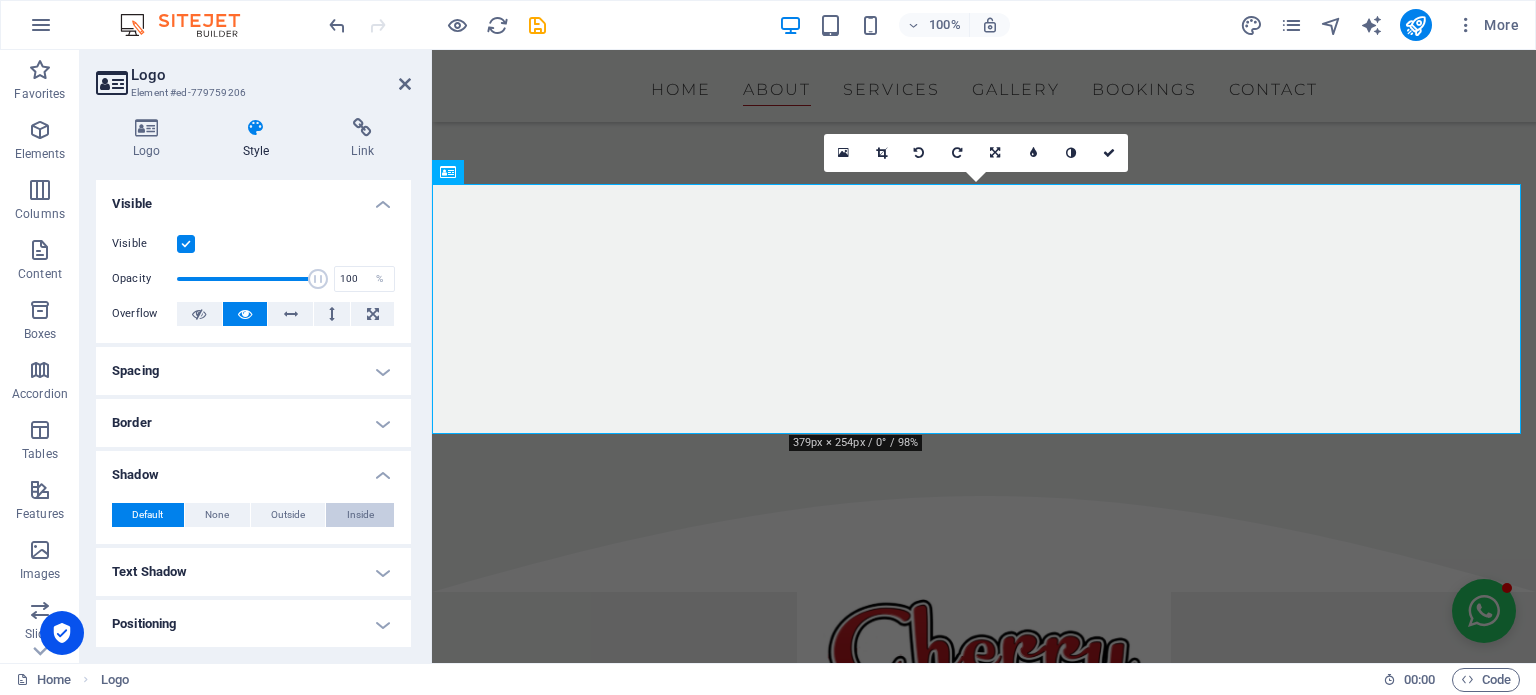 click on "Inside" at bounding box center [360, 515] 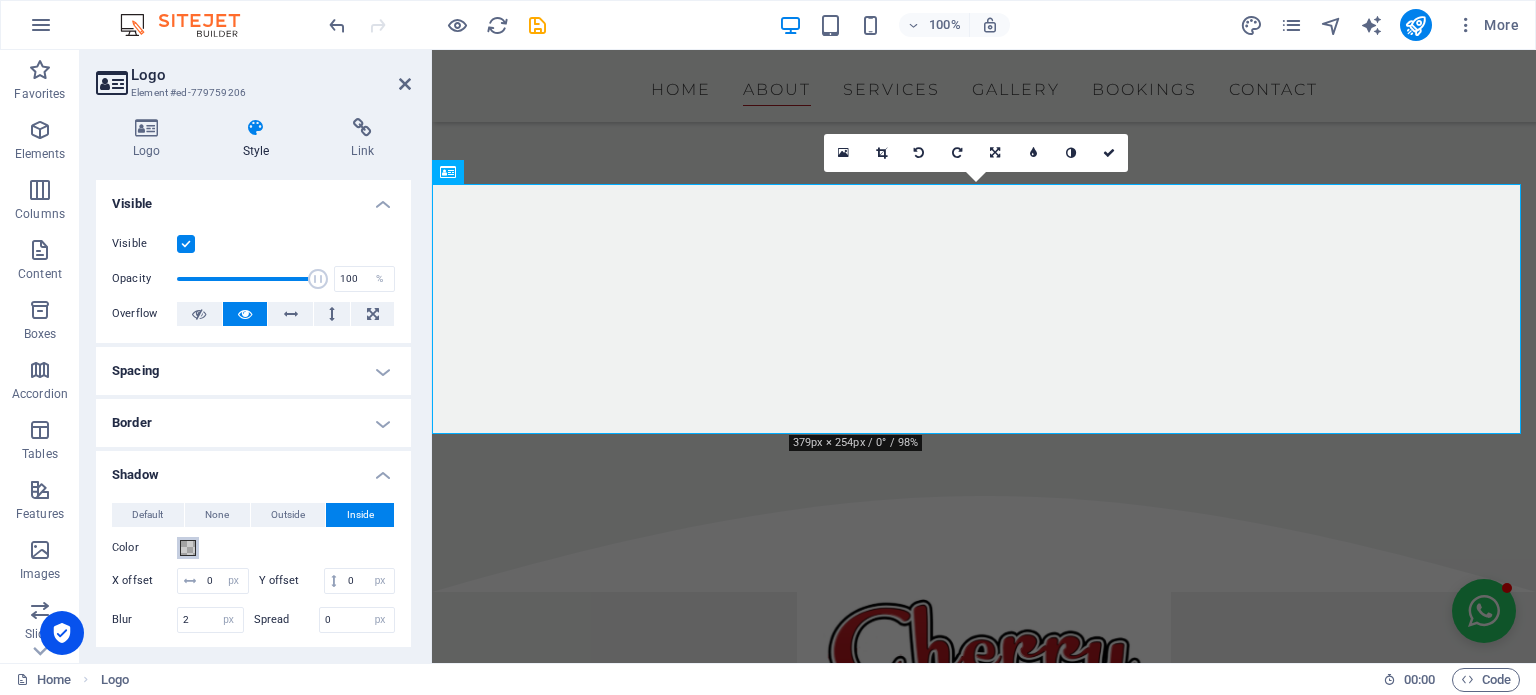 click at bounding box center (188, 548) 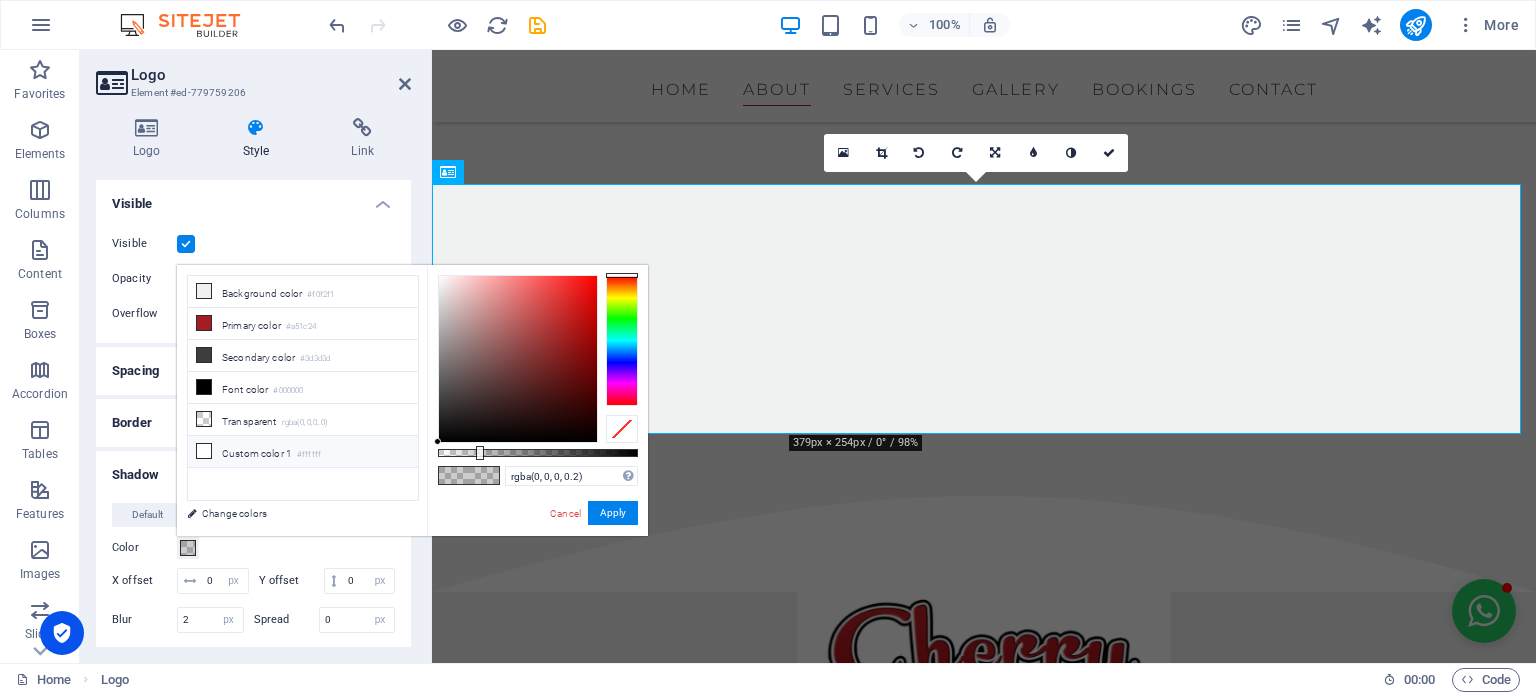 click at bounding box center [204, 451] 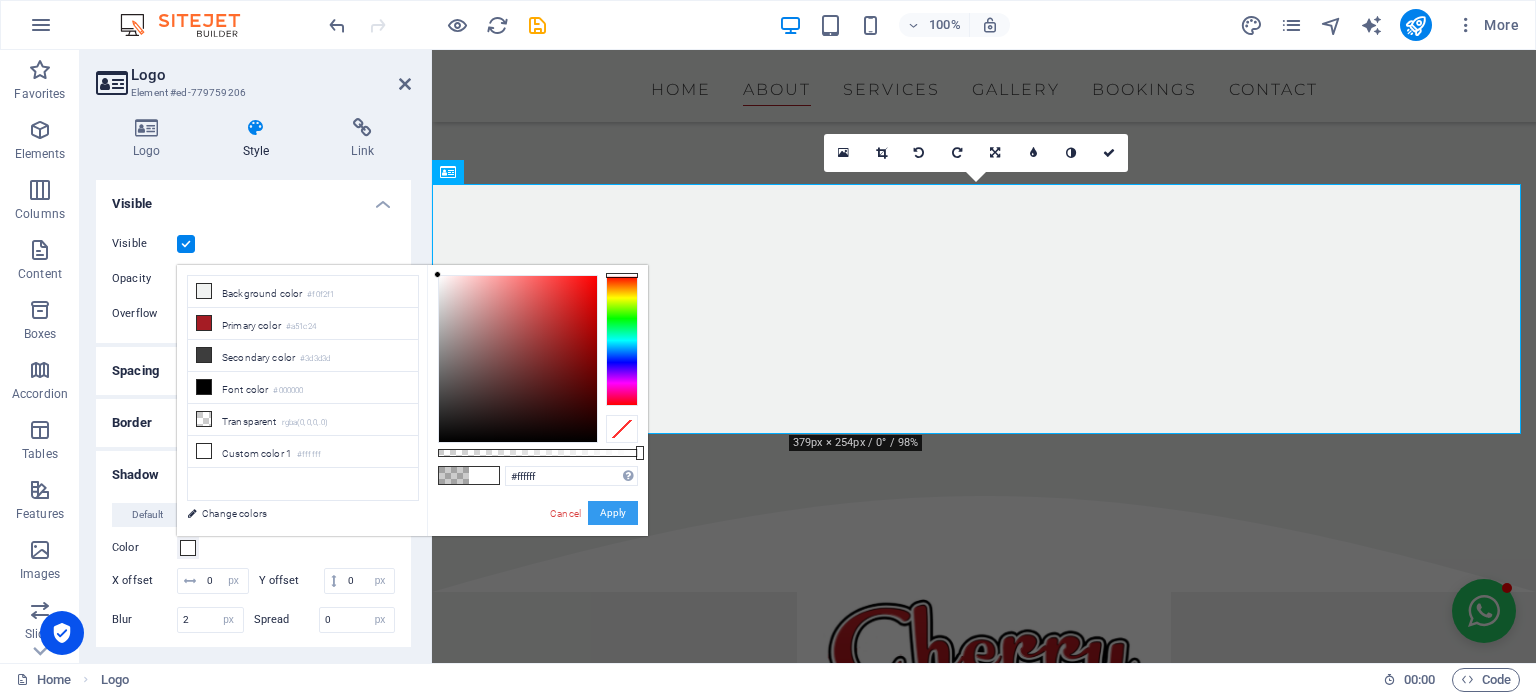 click on "Apply" at bounding box center (613, 513) 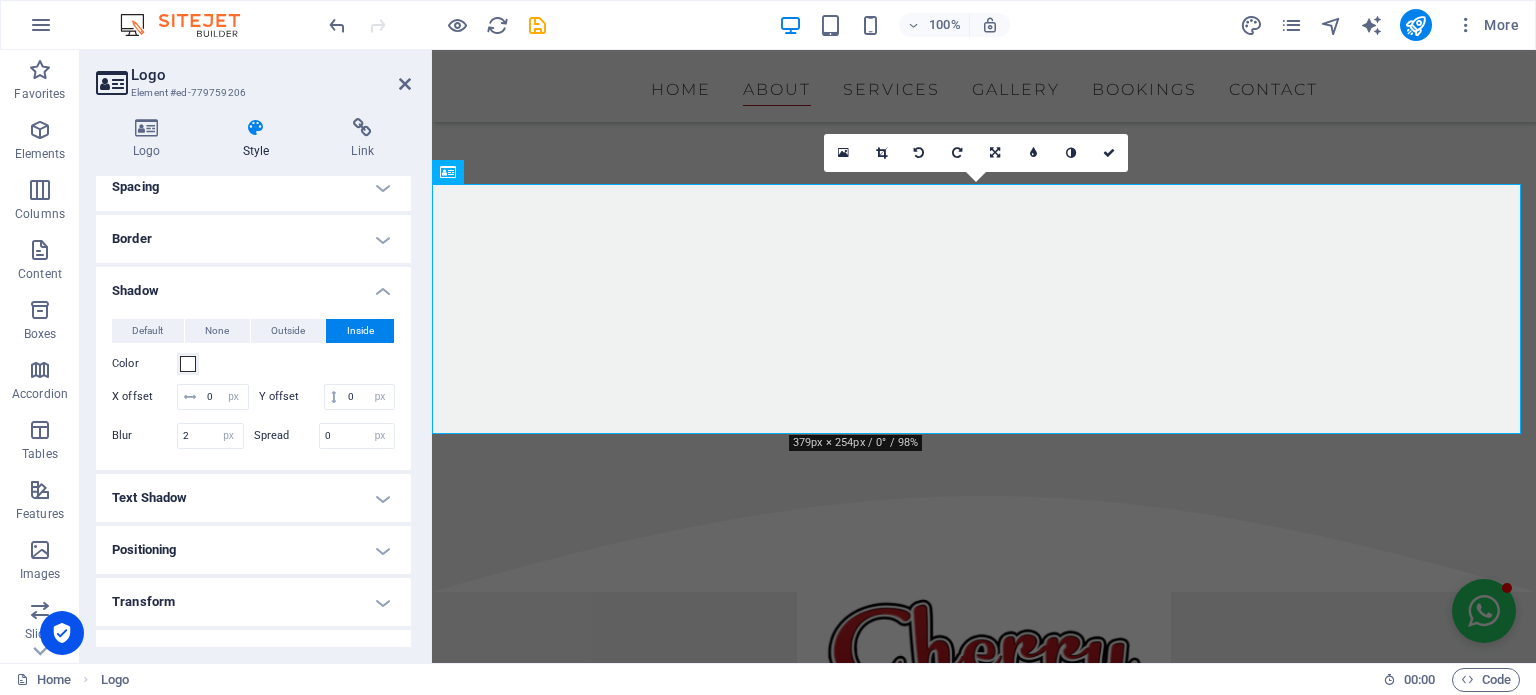 scroll, scrollTop: 200, scrollLeft: 0, axis: vertical 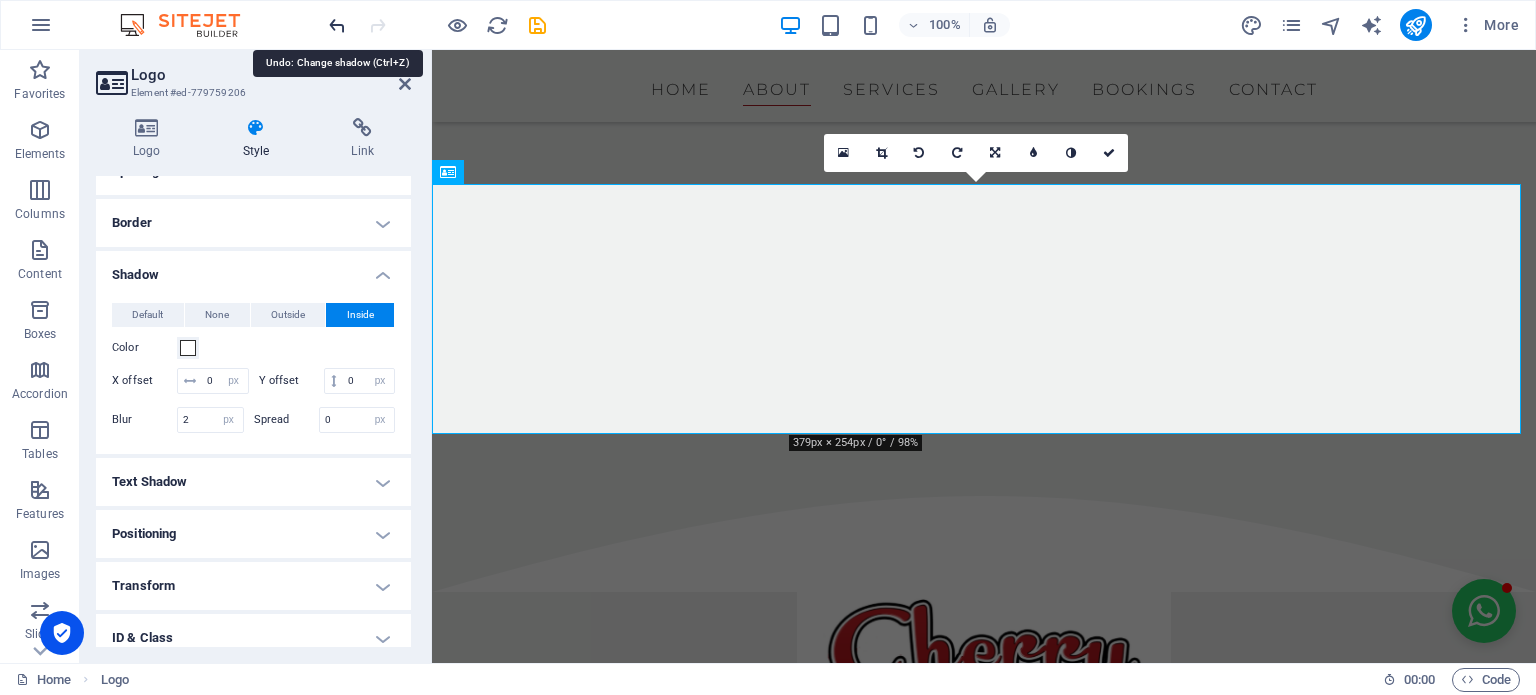 click at bounding box center [337, 25] 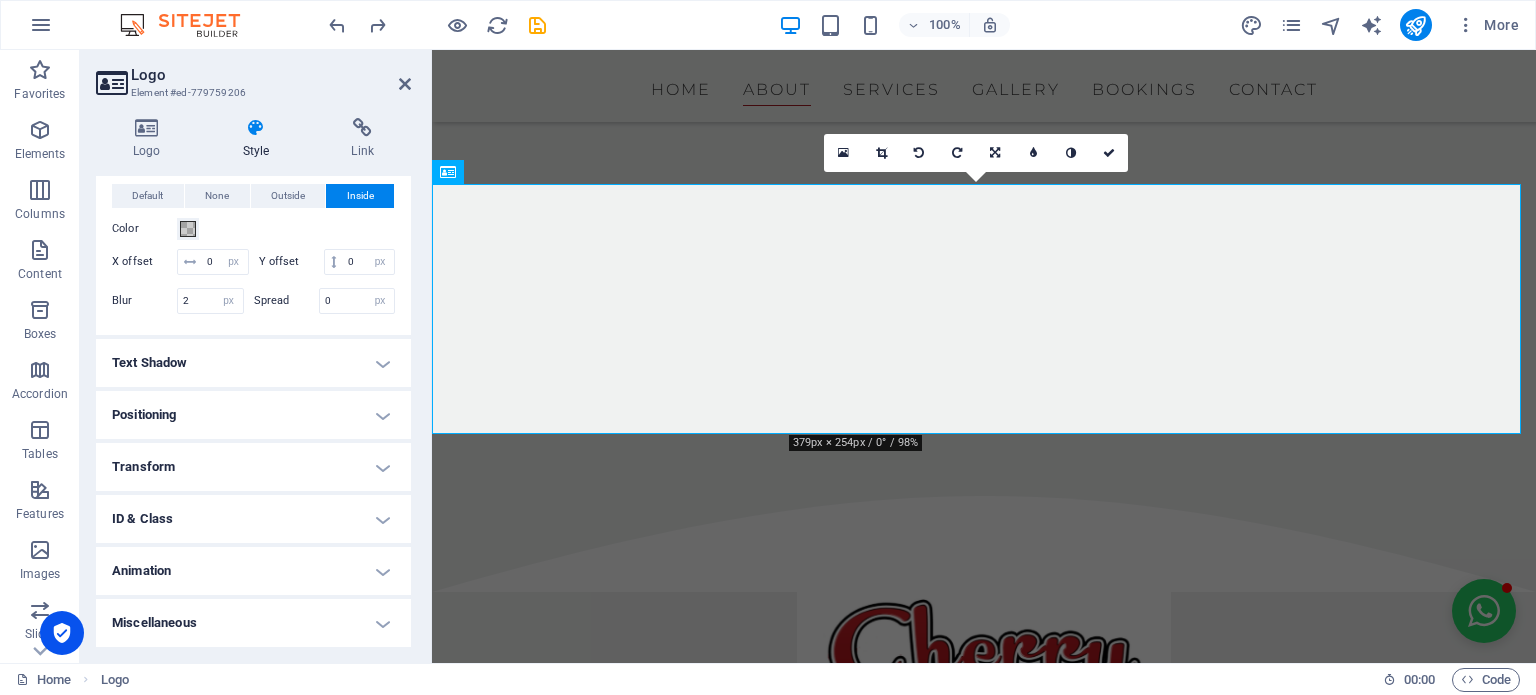 scroll, scrollTop: 343, scrollLeft: 0, axis: vertical 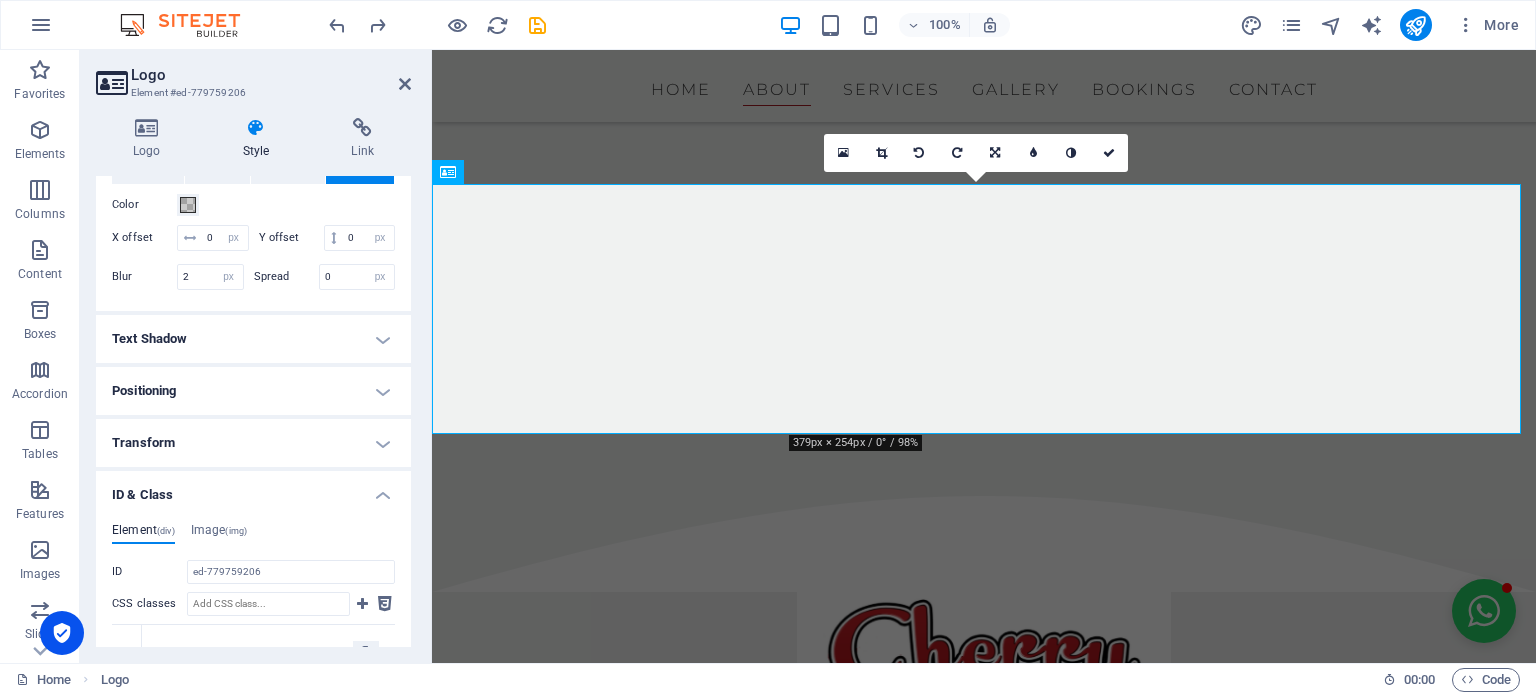 click on "ID & Class" at bounding box center [253, 489] 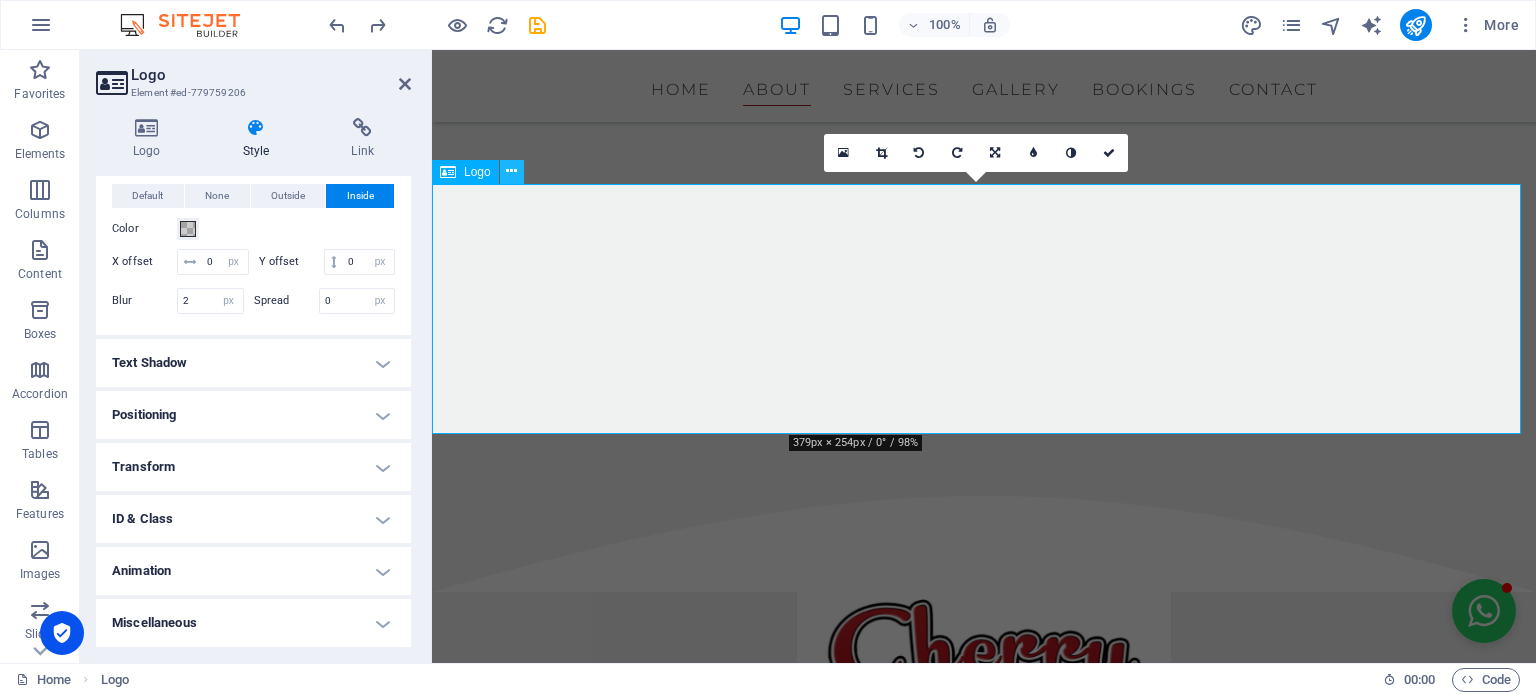 click at bounding box center (512, 172) 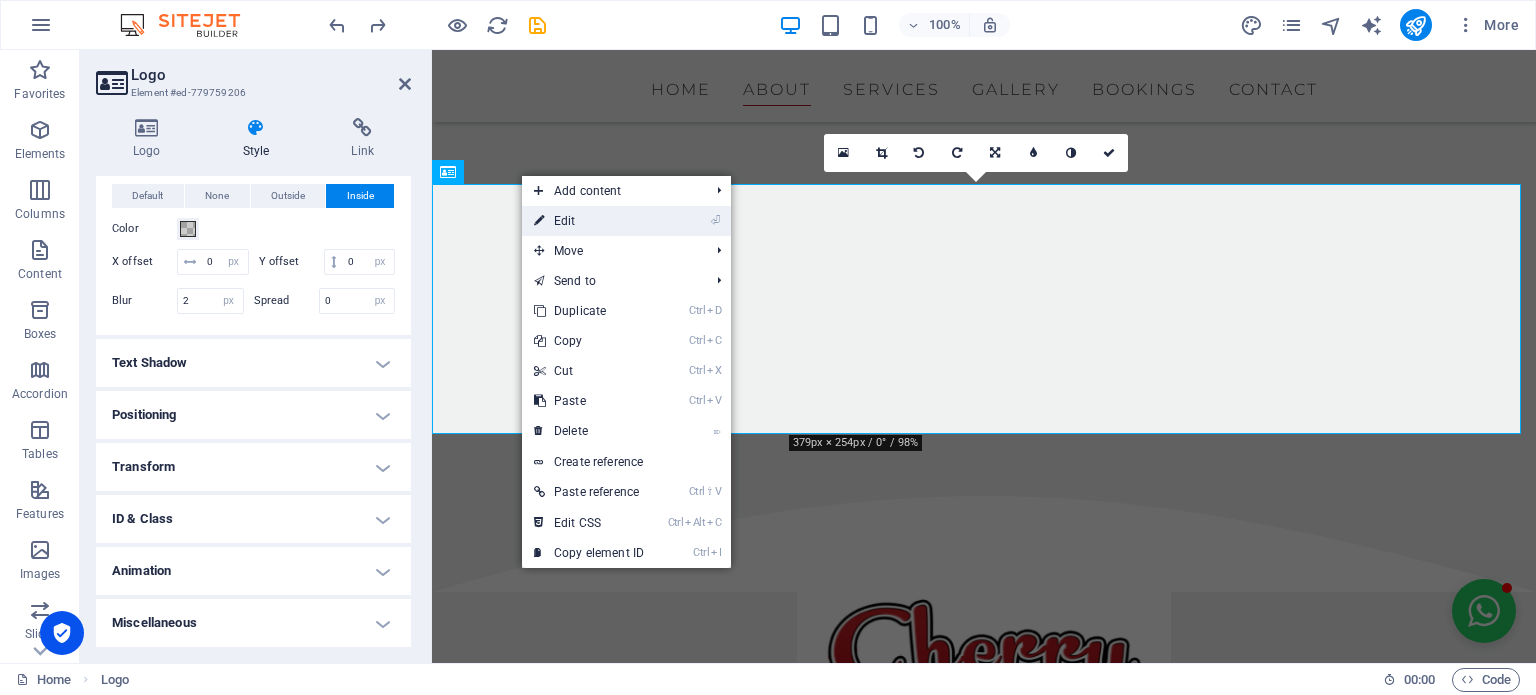 click on "⏎  Edit" at bounding box center [589, 221] 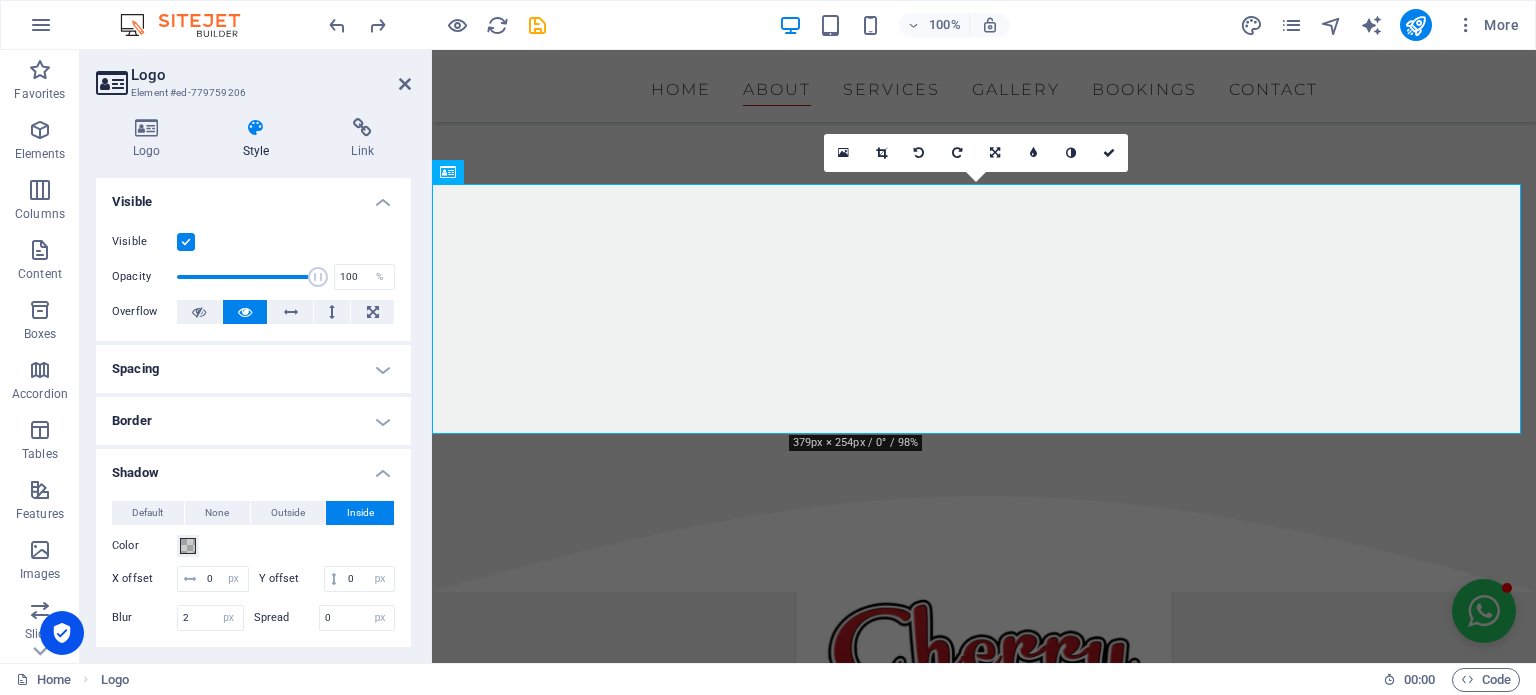 scroll, scrollTop: 0, scrollLeft: 0, axis: both 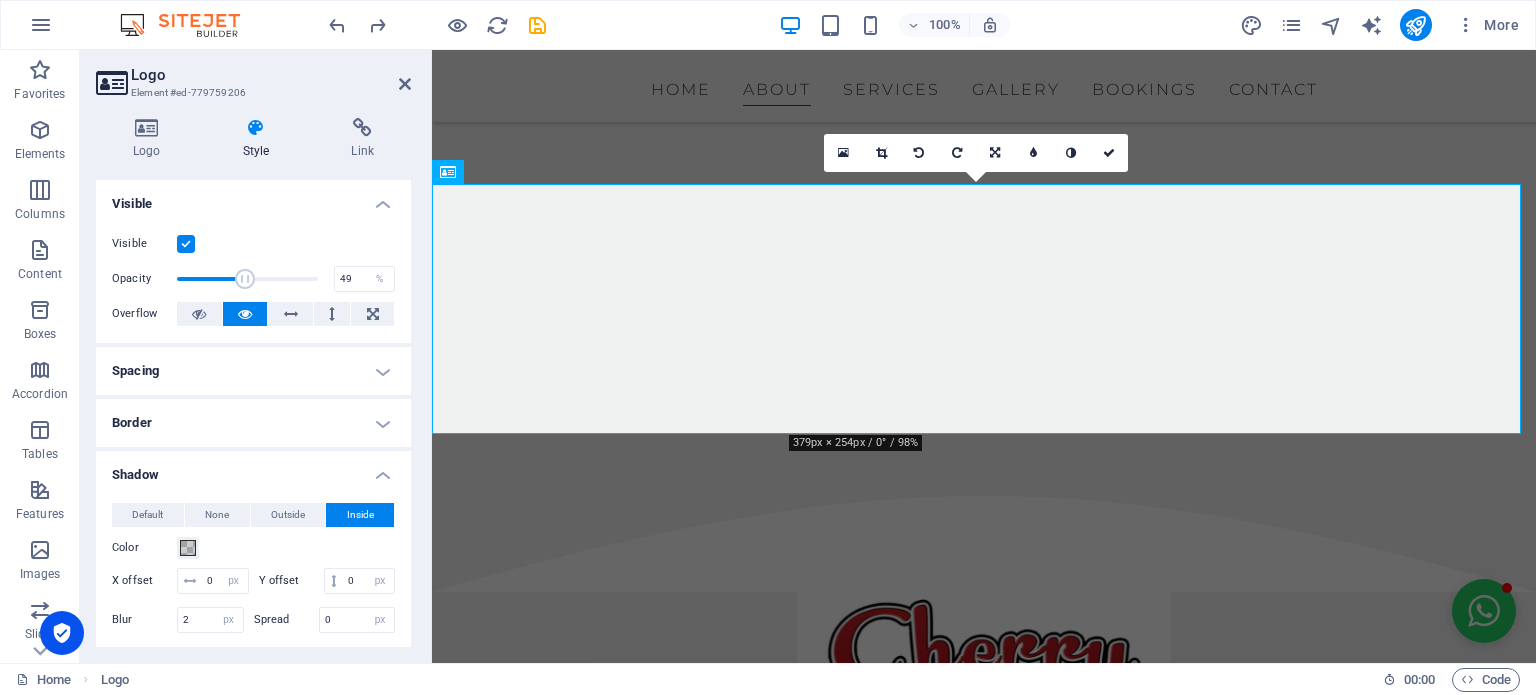 drag, startPoint x: 310, startPoint y: 275, endPoint x: 243, endPoint y: 274, distance: 67.00746 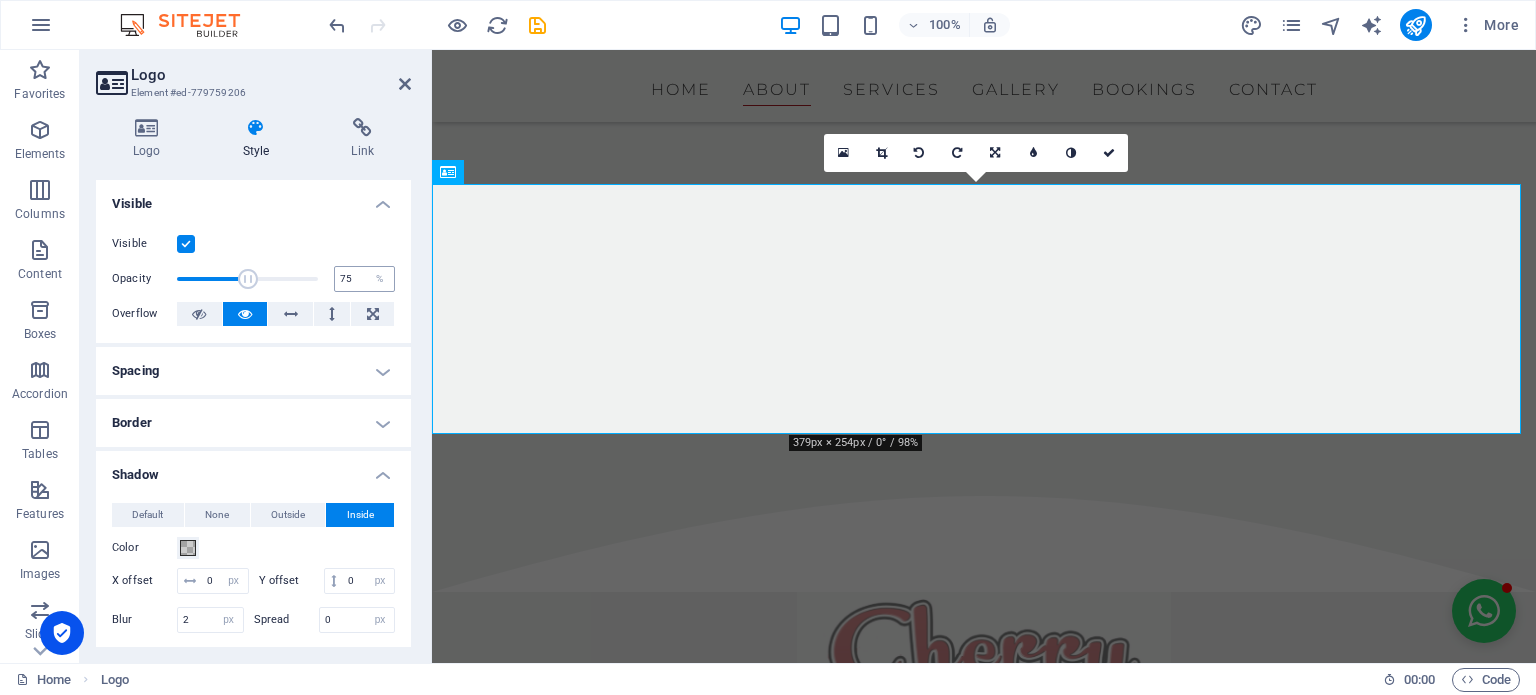 type on "100" 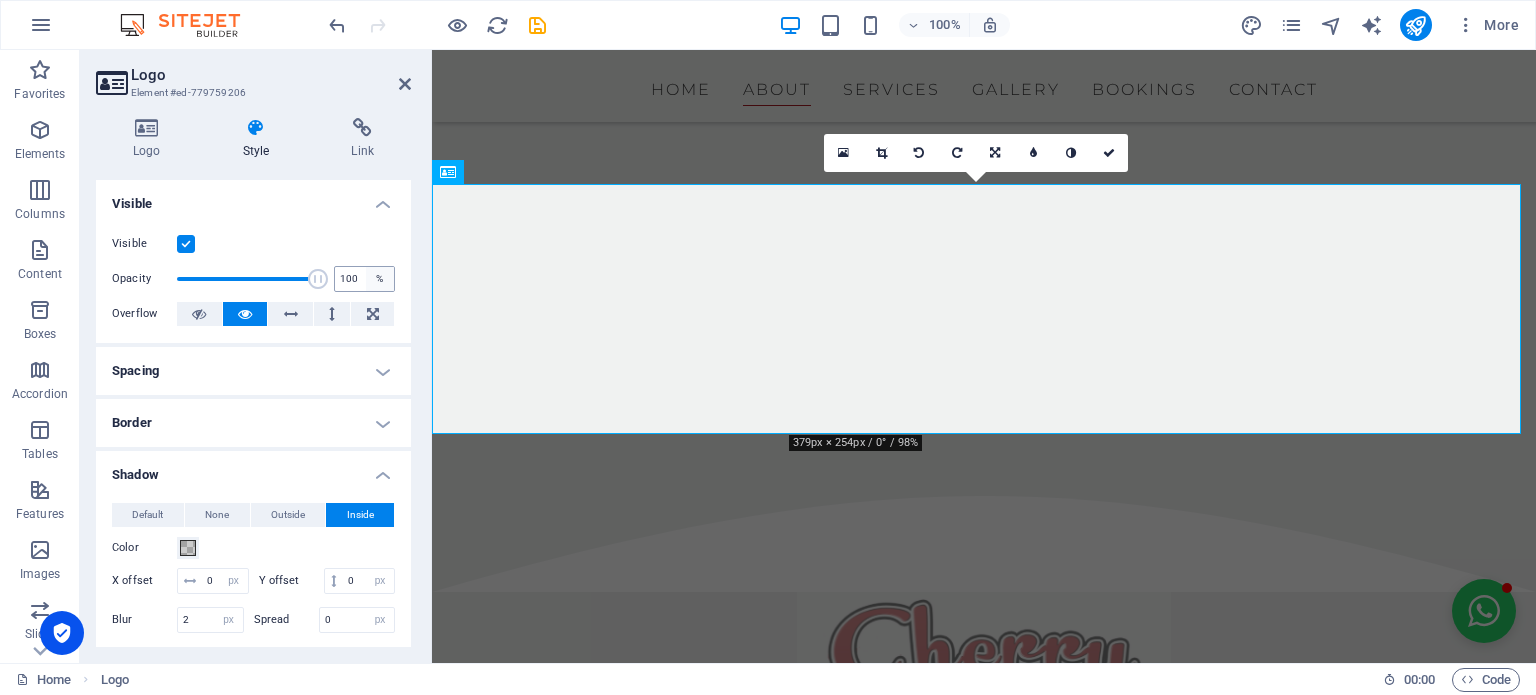 drag, startPoint x: 246, startPoint y: 275, endPoint x: 362, endPoint y: 279, distance: 116.06895 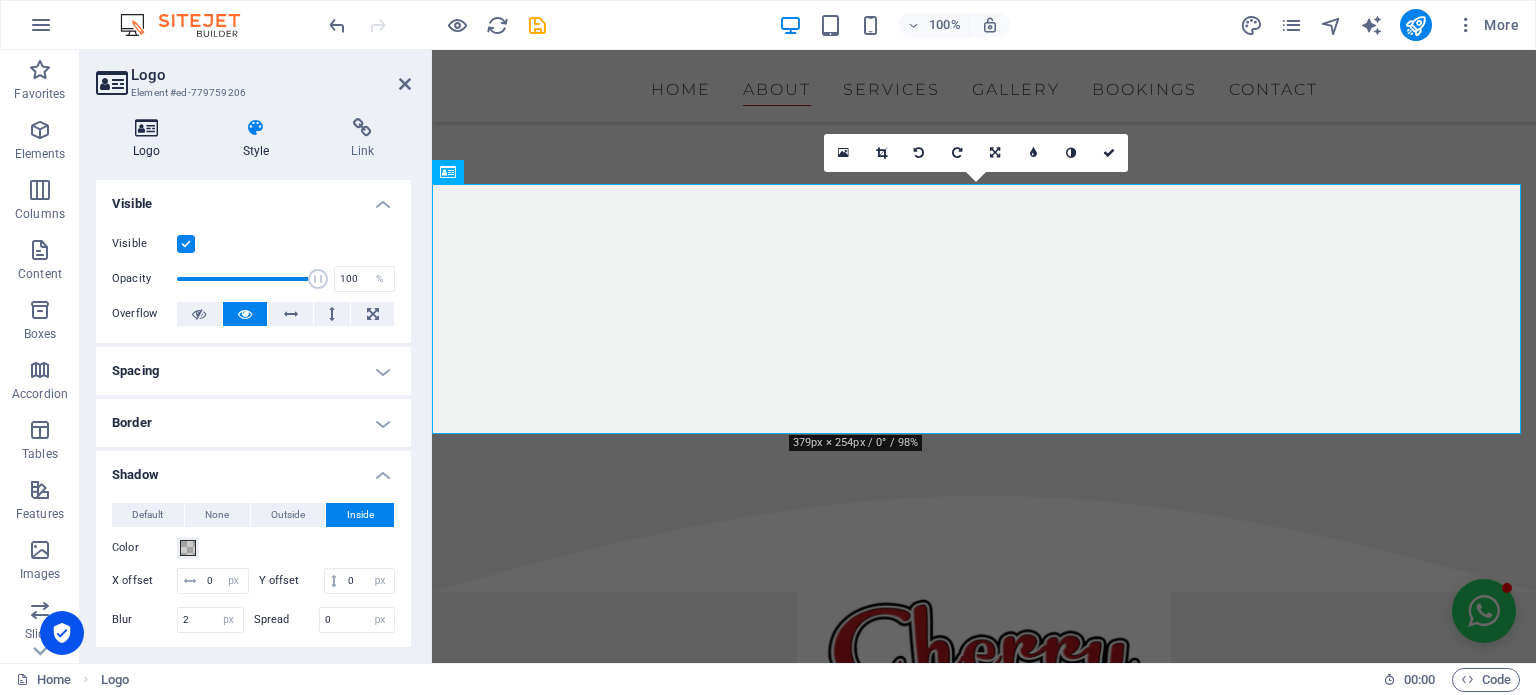 click at bounding box center (147, 128) 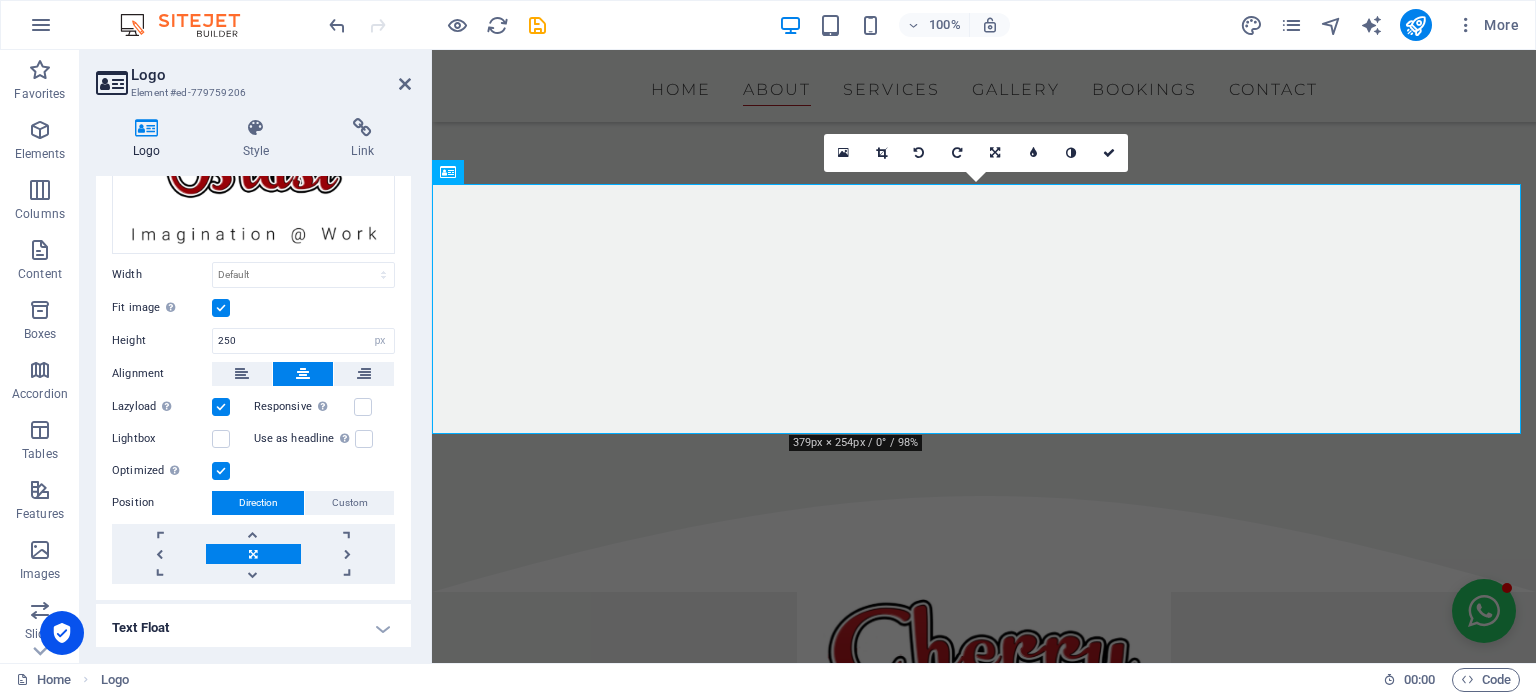 scroll, scrollTop: 252, scrollLeft: 0, axis: vertical 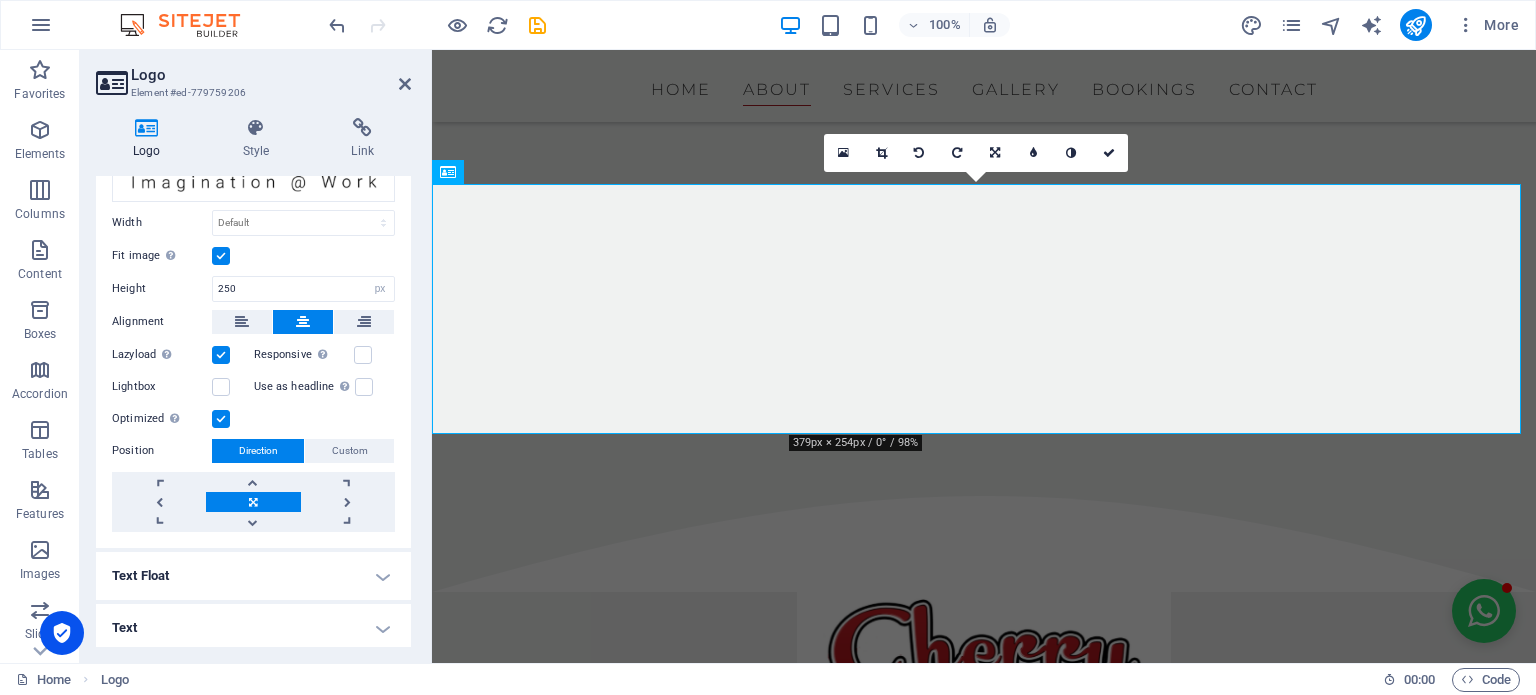 click on "Text" at bounding box center [253, 628] 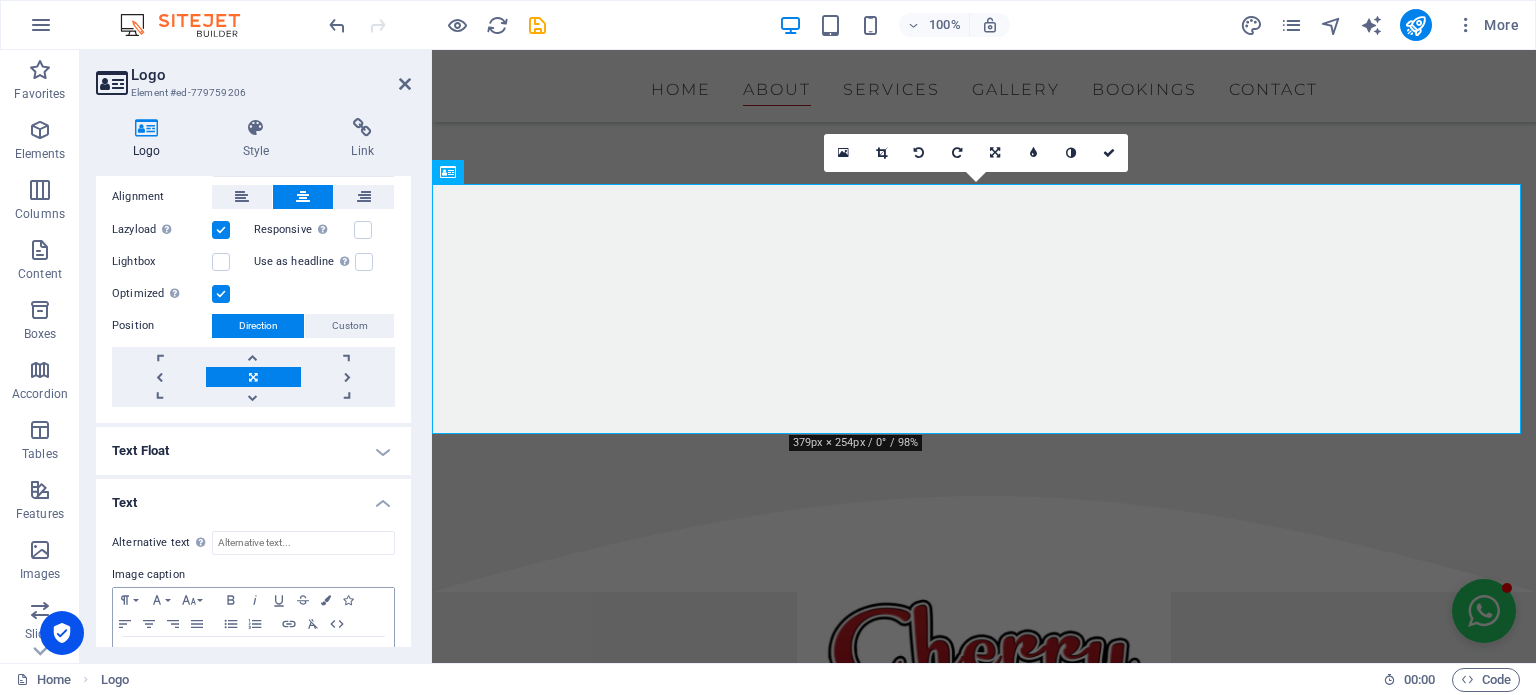 scroll, scrollTop: 440, scrollLeft: 0, axis: vertical 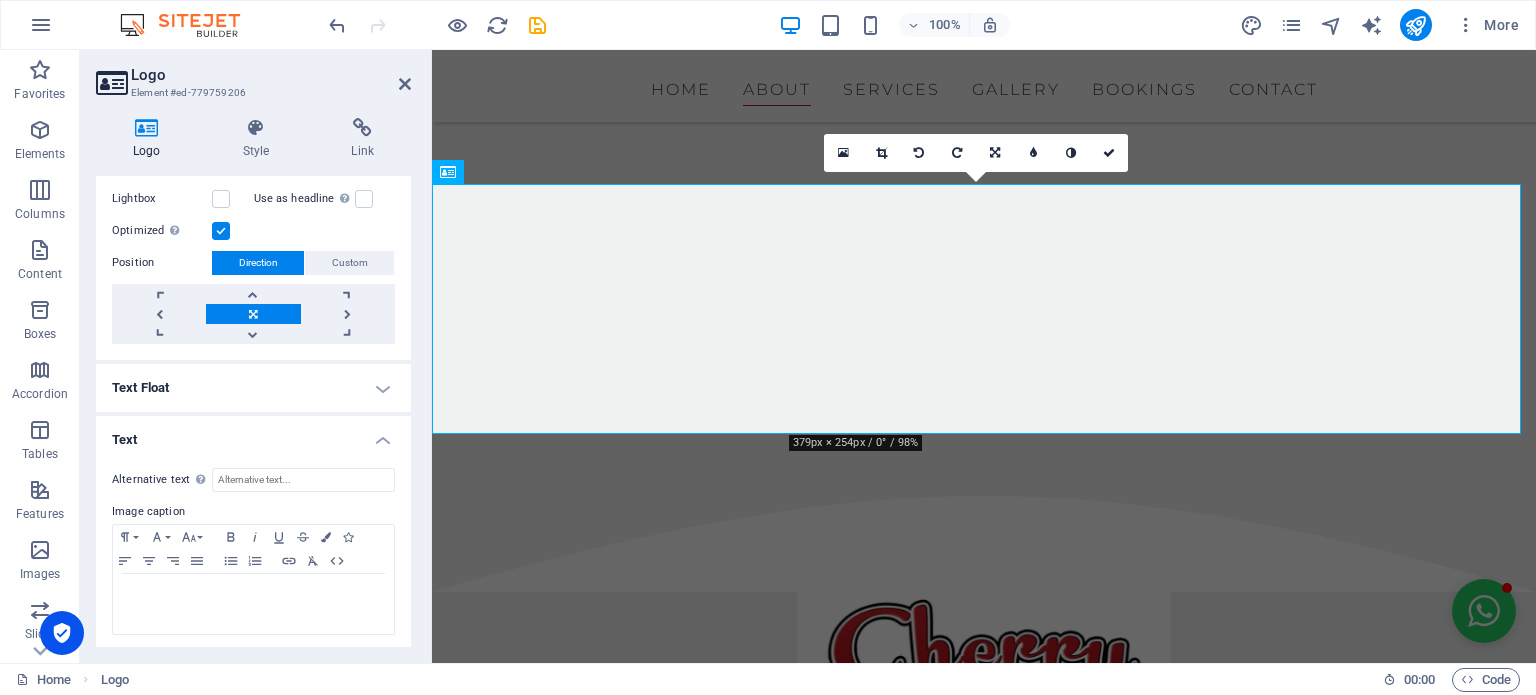 click on "Text" at bounding box center [253, 434] 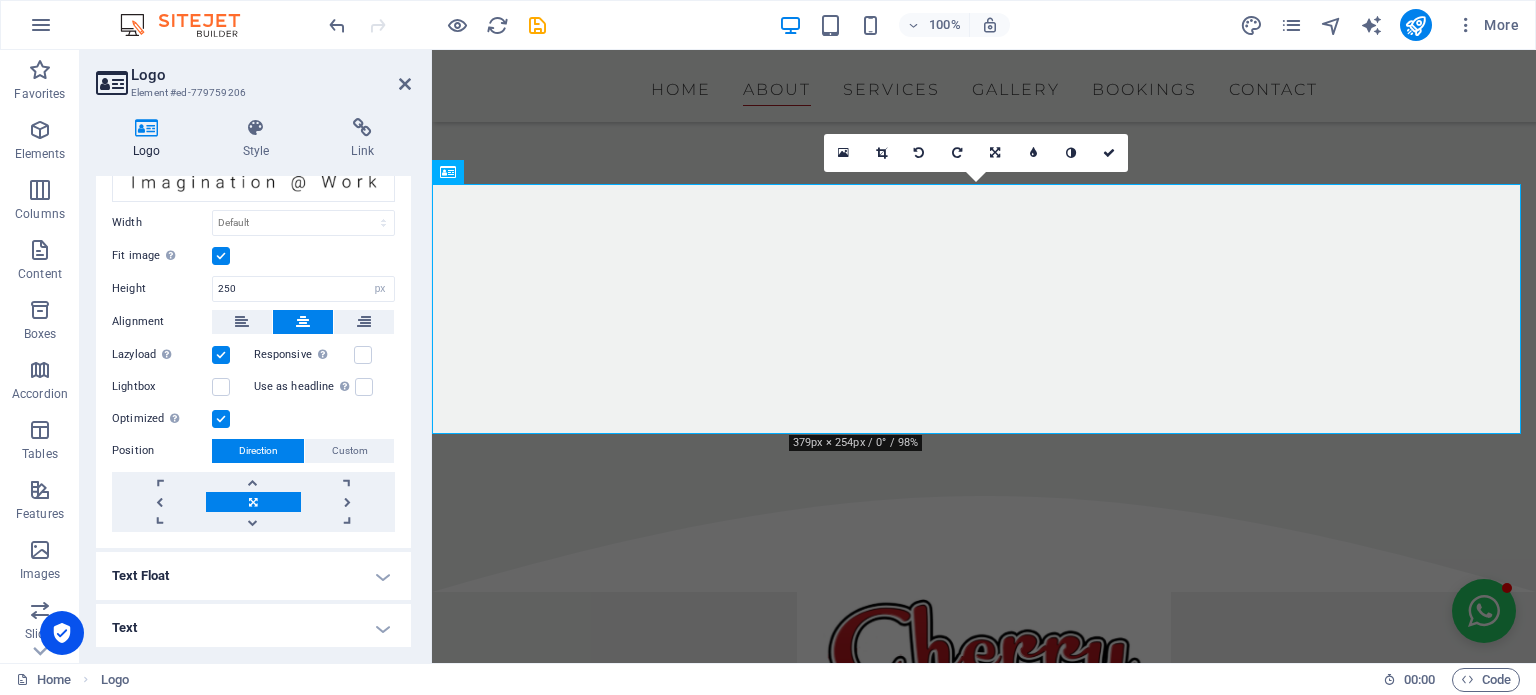 click on "Use as headline The image will be wrapped in an H1 headline tag. Useful for giving alternative text the weight of an H1 headline, e.g. for the logo. Leave unchecked if uncertain." at bounding box center (325, 387) 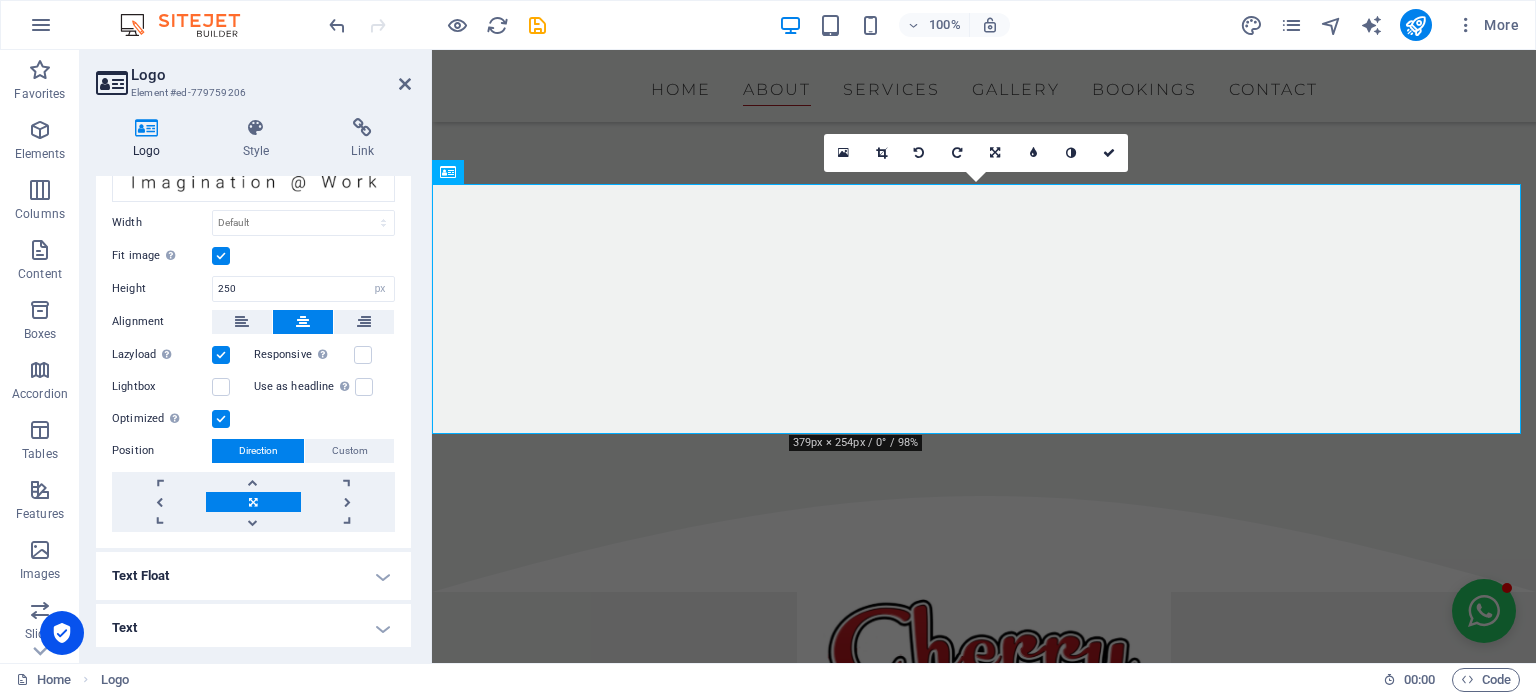 click on "Text Float" at bounding box center (253, 576) 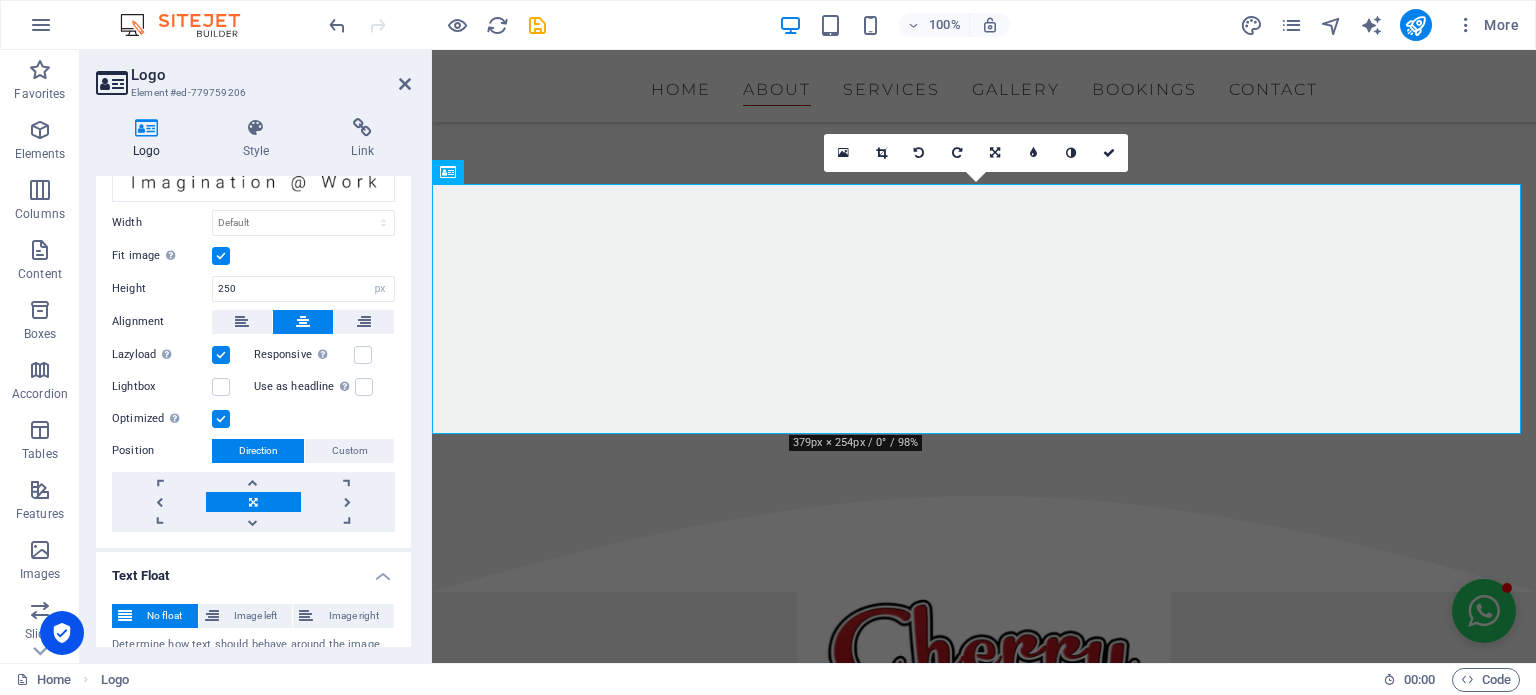 scroll, scrollTop: 322, scrollLeft: 0, axis: vertical 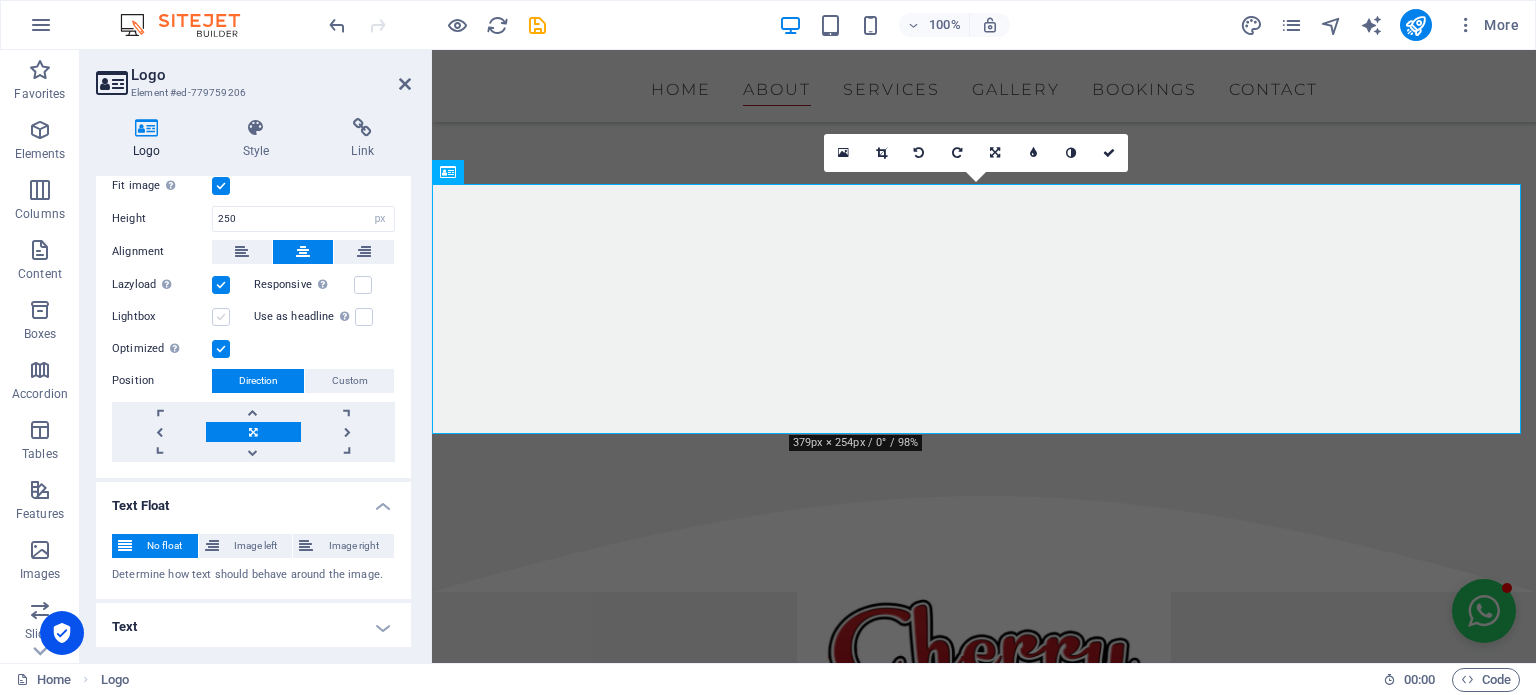 click at bounding box center (221, 317) 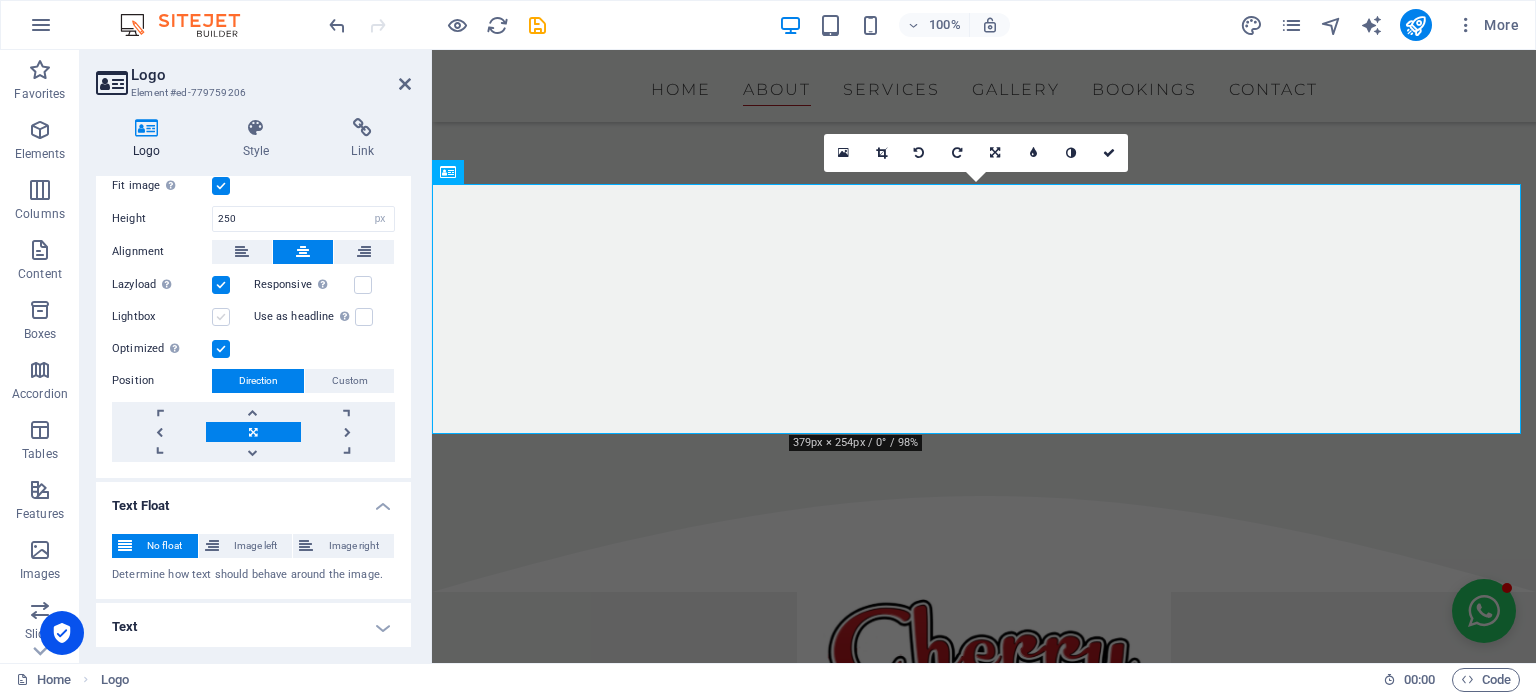 click on "Lightbox" at bounding box center (0, 0) 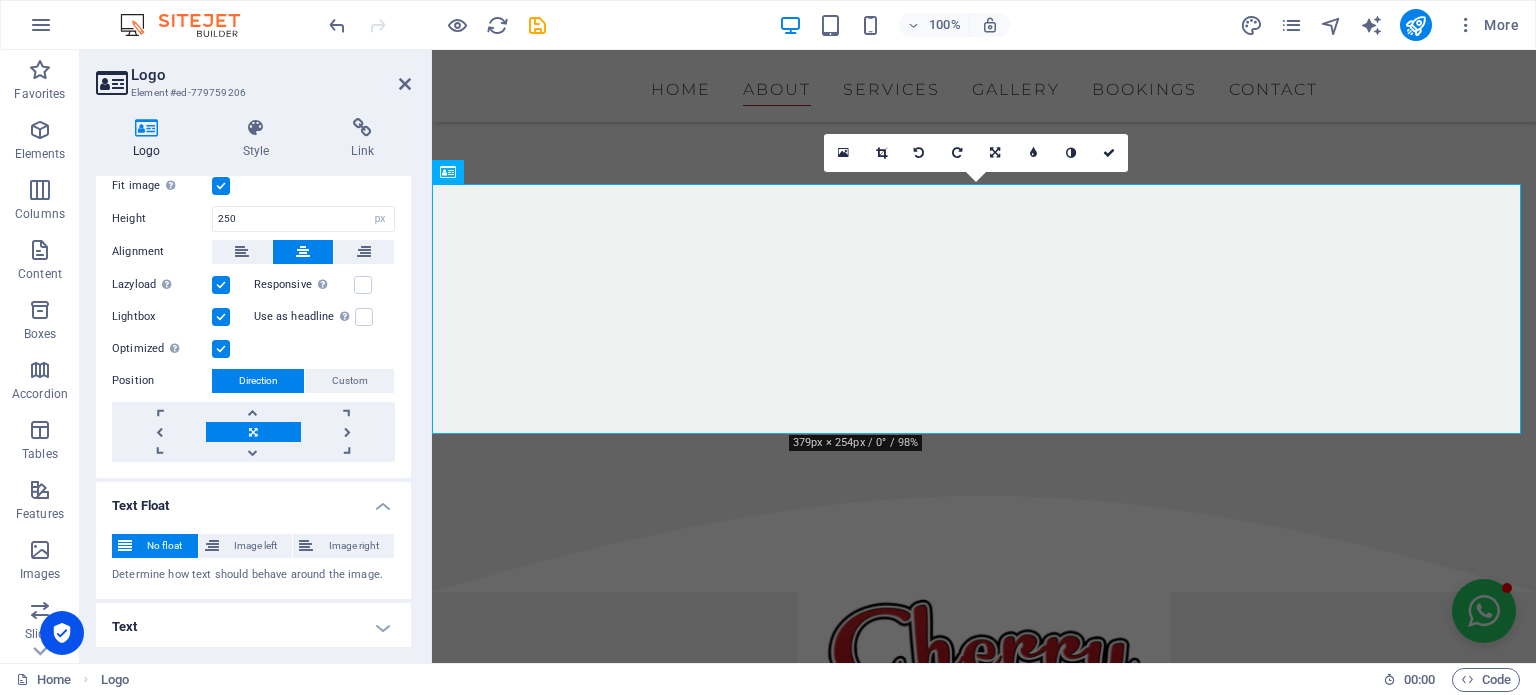 click at bounding box center (221, 317) 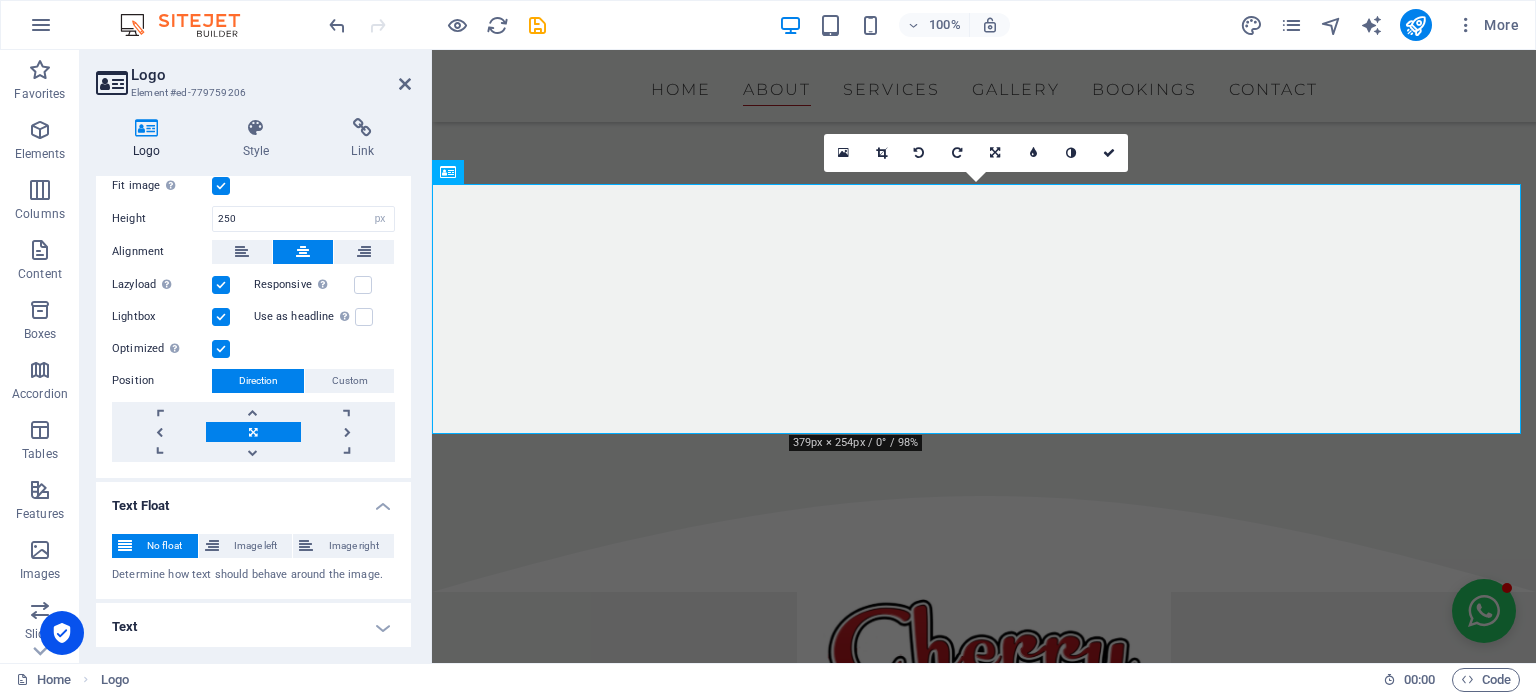 click on "Lightbox" at bounding box center (0, 0) 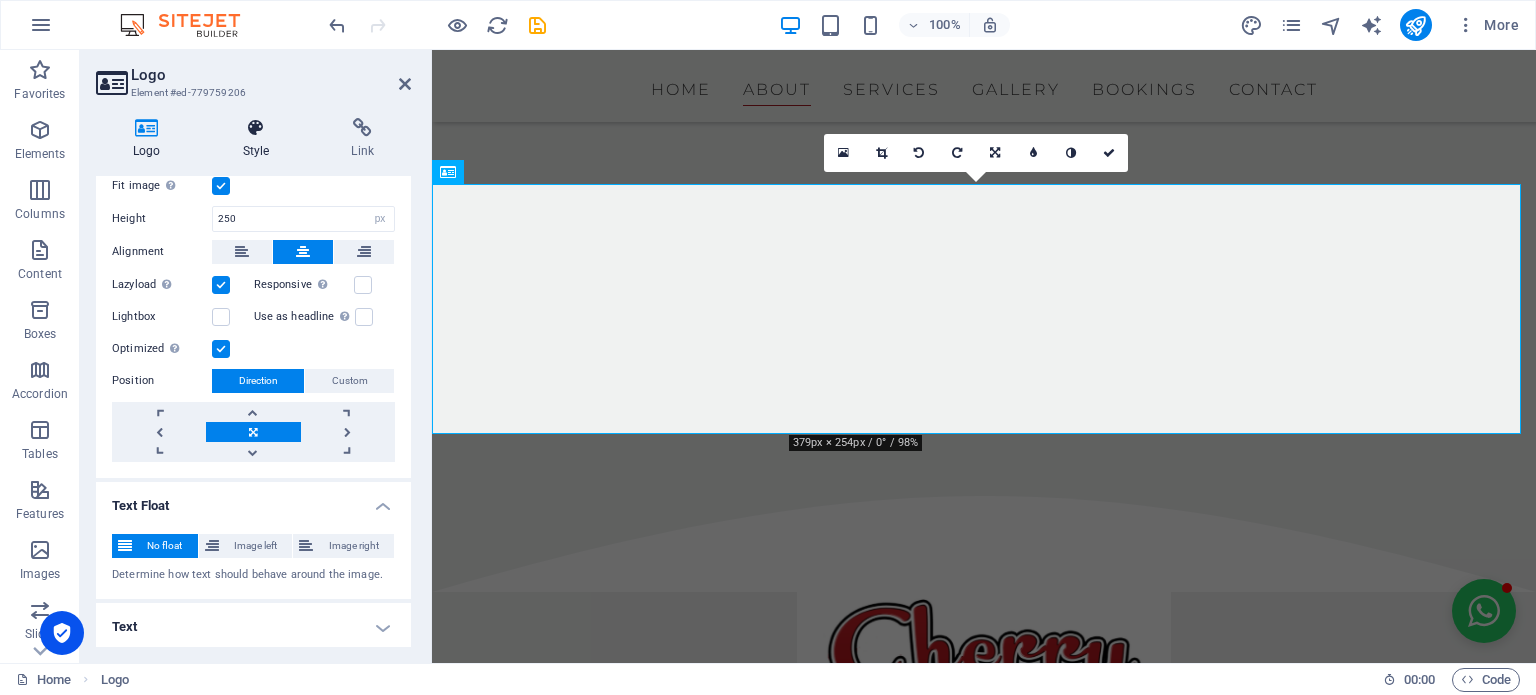 click at bounding box center [256, 128] 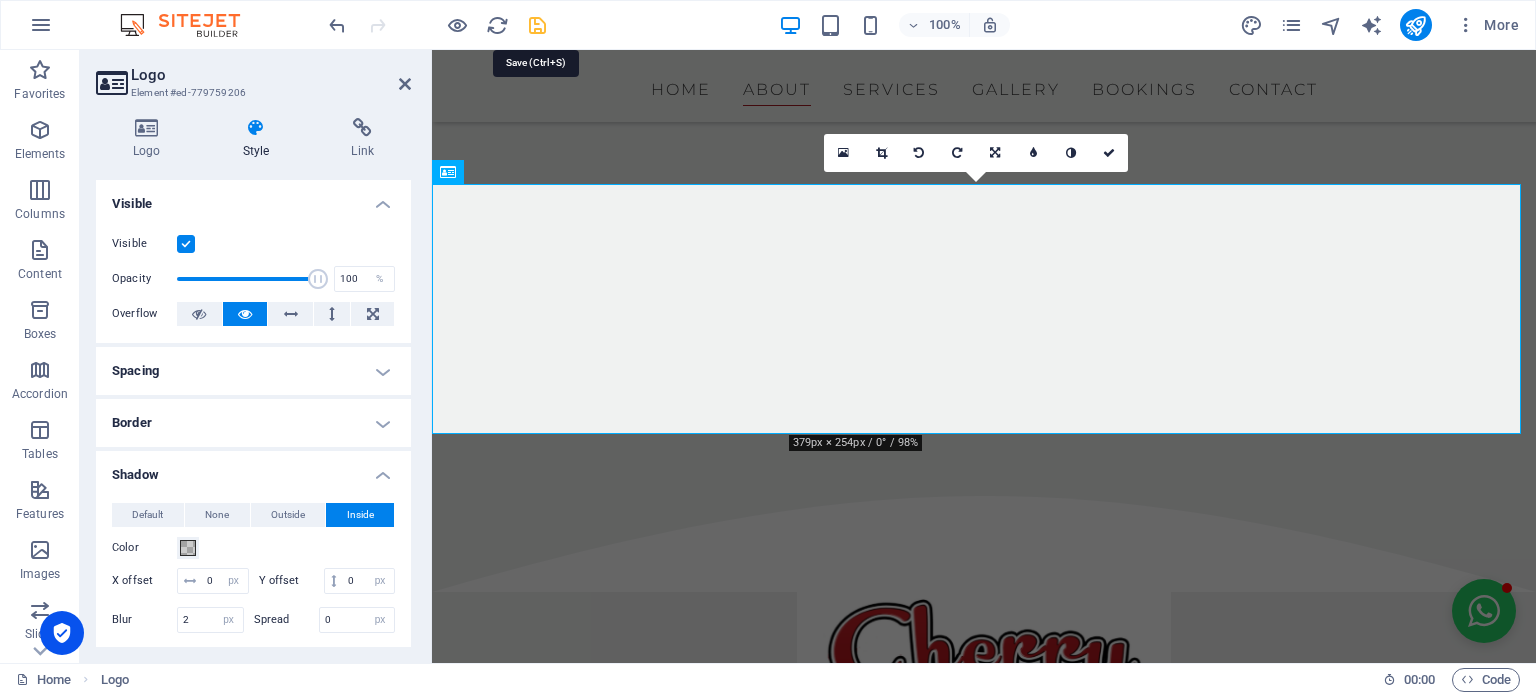 click at bounding box center [537, 25] 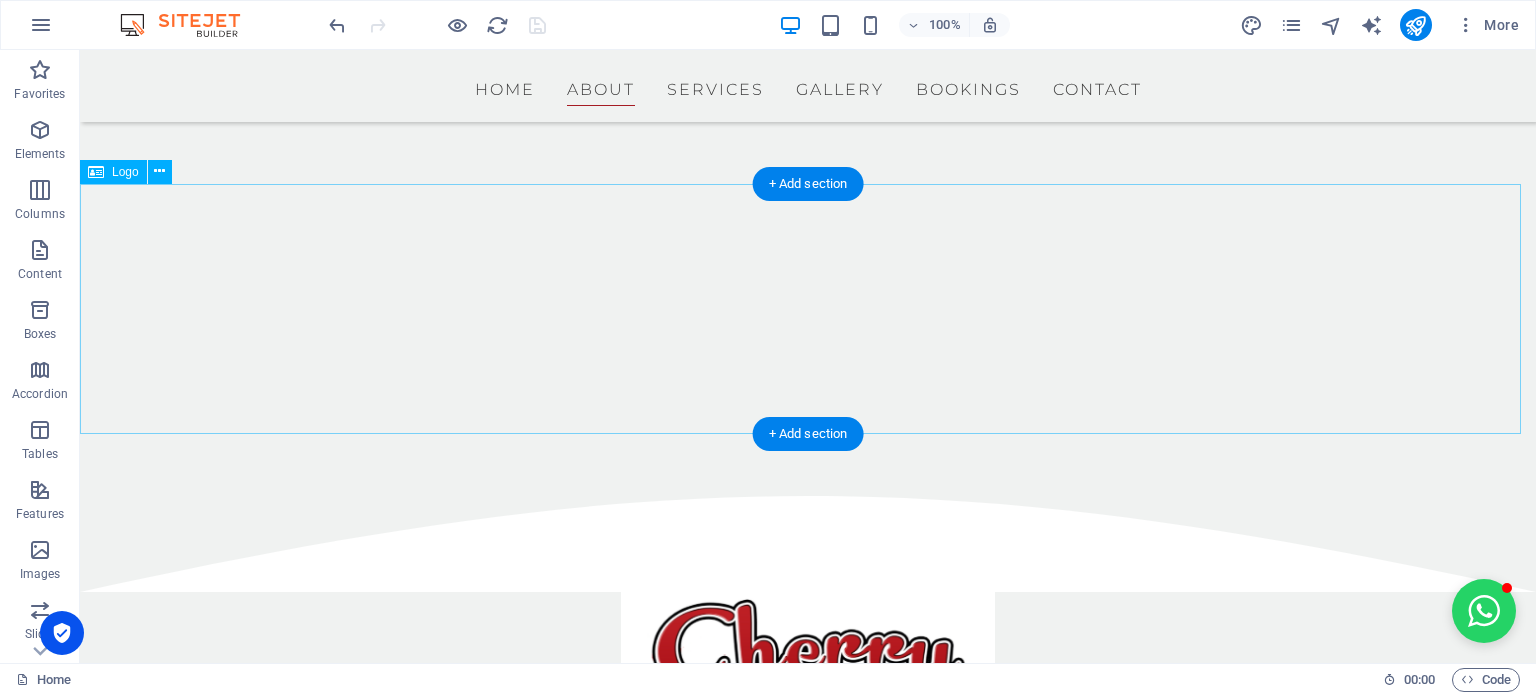 click at bounding box center [808, 717] 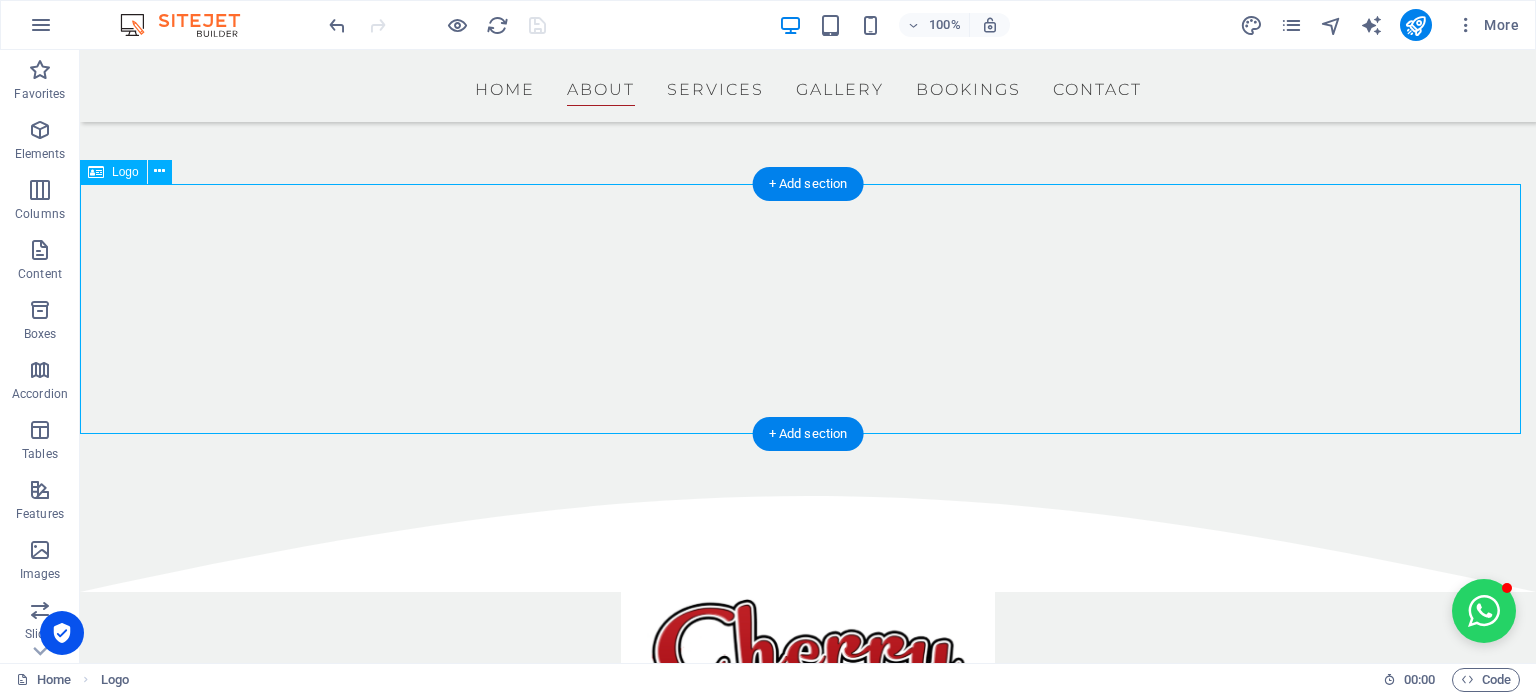 click at bounding box center [808, 717] 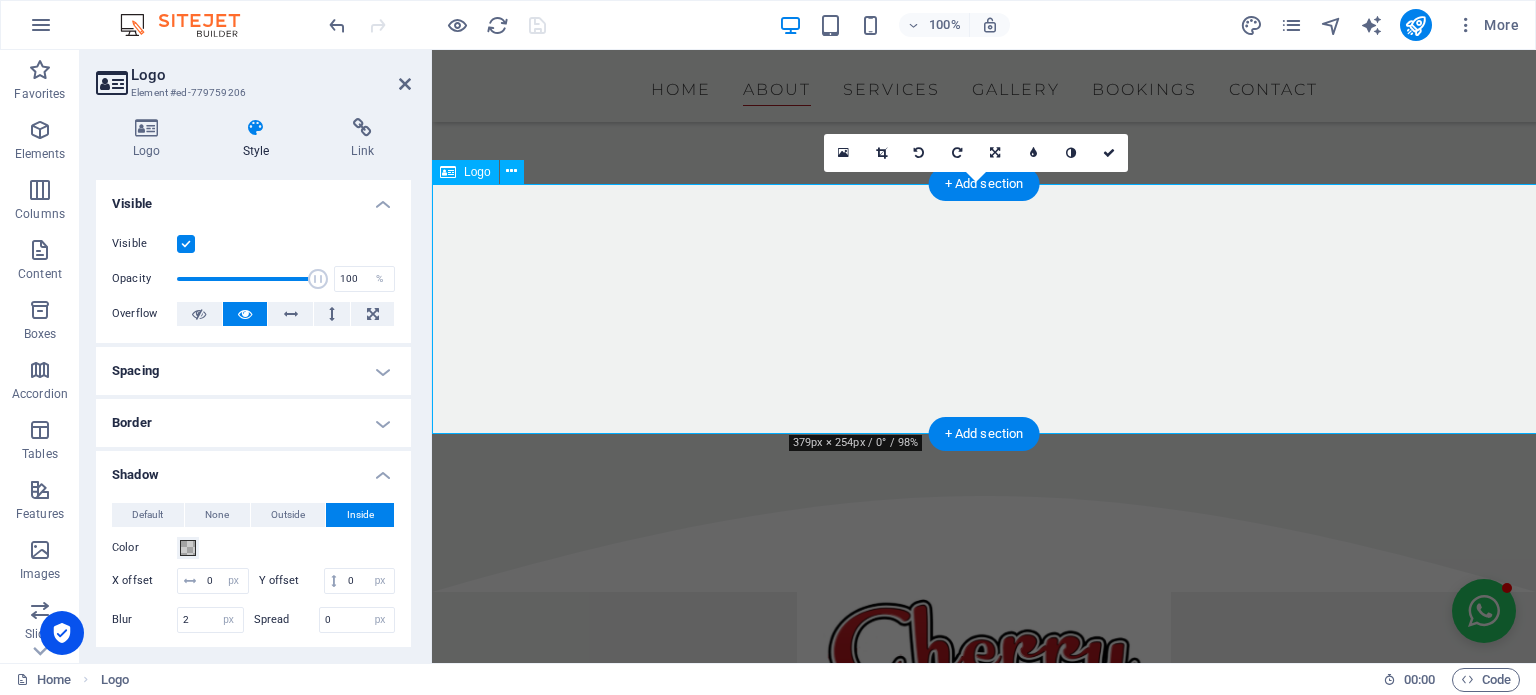 click at bounding box center [984, 717] 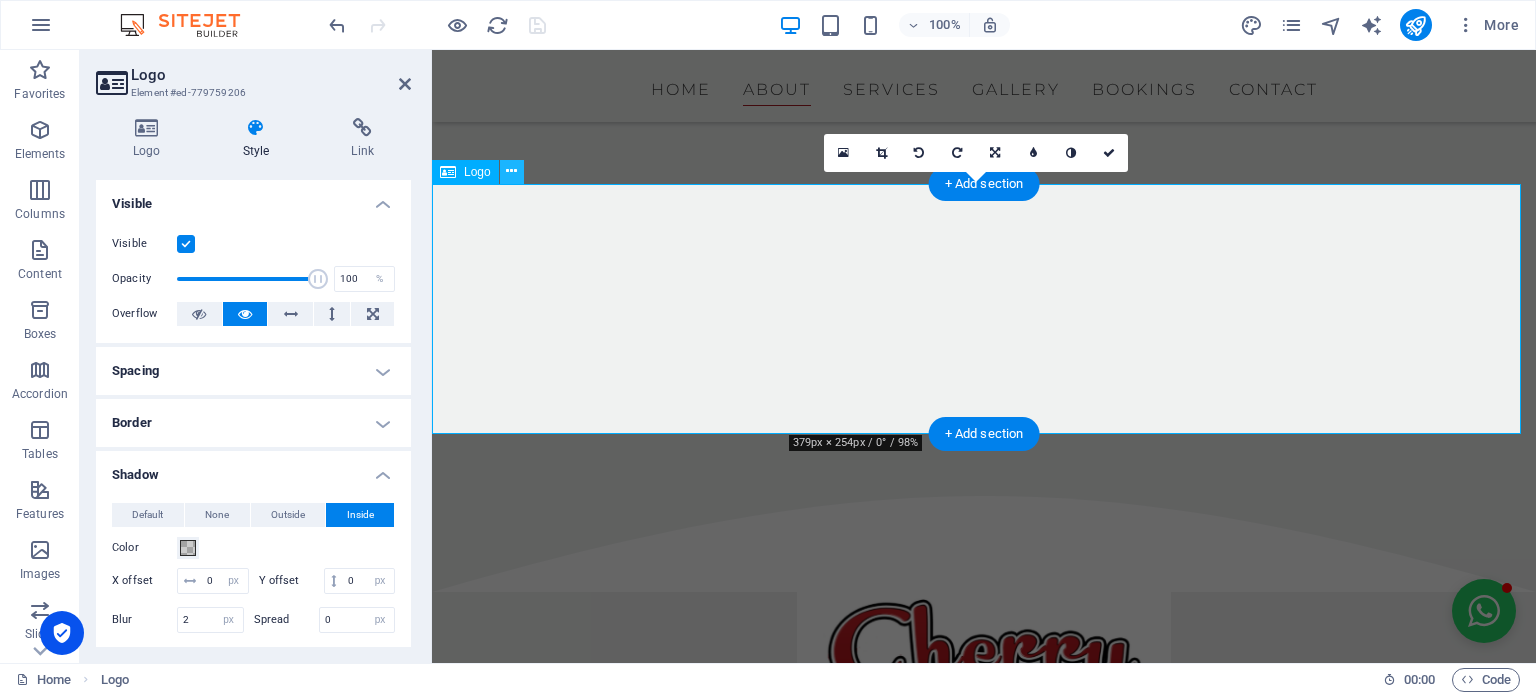 click at bounding box center (512, 172) 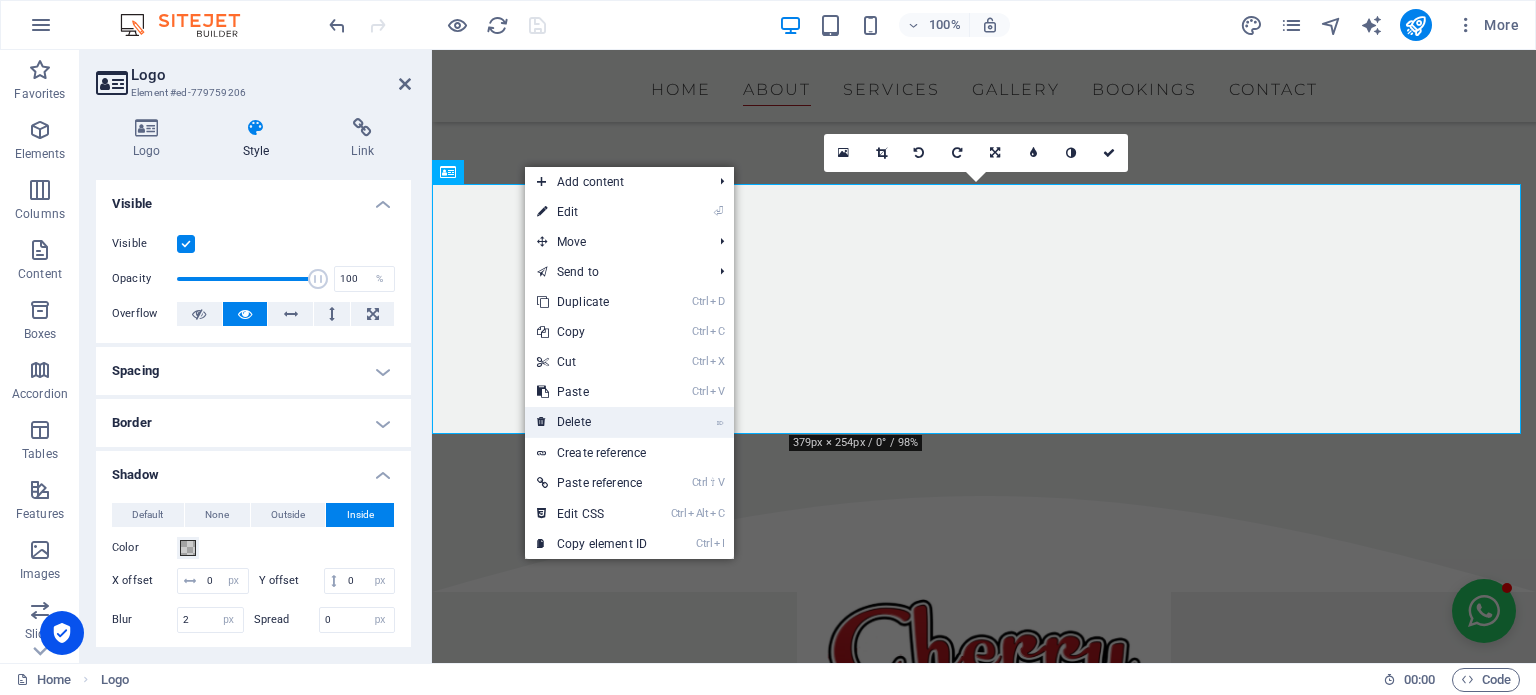 click on "⌦  Delete" at bounding box center (592, 422) 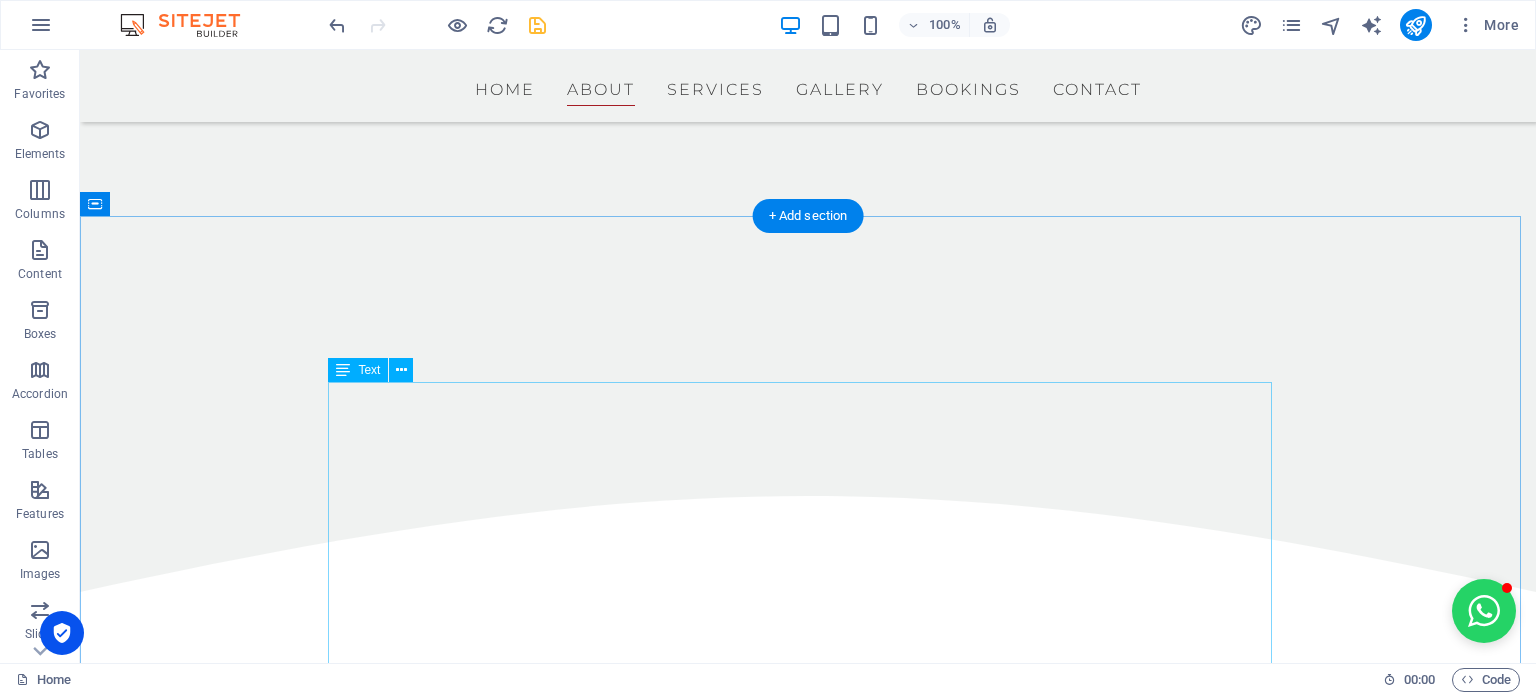 scroll, scrollTop: 426, scrollLeft: 0, axis: vertical 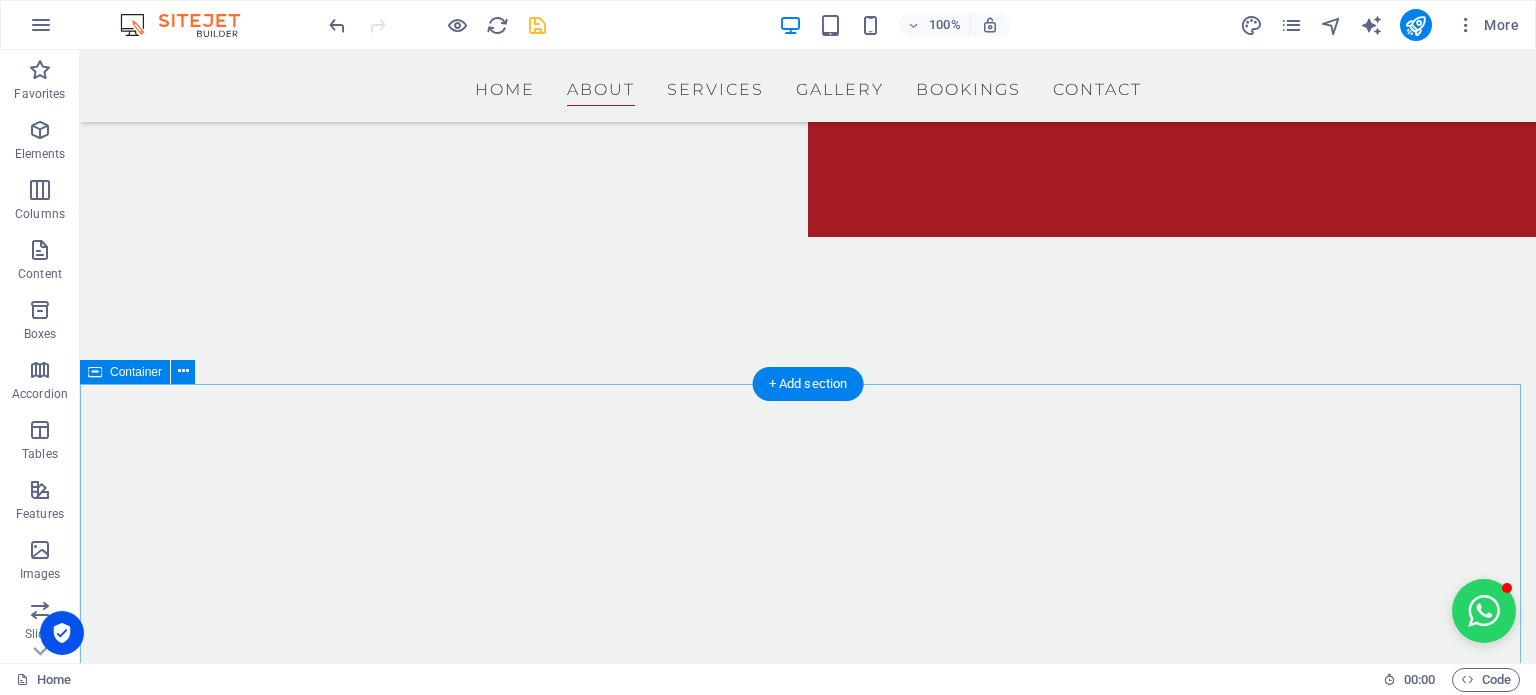 click on "About us At  Cherry Blast , we bring the bar to you — delivering a premium mobile bartending experience wherever your event takes place, be it under a marquee, in your backyard, a corporate space, or any unique outdoor setting. We believe that exceptional service, elegant presentation, and quality drinks are the heart of an unforgettable event — and with Cherry Blast, you're guaranteed nothing less than excellence. Our sleek, modern mobile bars elevate any venue with their polished look and professional setup. Our bartenders and mixologists are some of the best in the industry — arriving sharp in tailored uniforms, equipped with spotless glassware and gleaming tools, ready to impress your guests. From crisp beers and fine wines to boutique spirits and signature cocktails, we stock an extensive selection of premium drinks. Every cocktail is crafted with care, using only the freshest fruits, herbs, and ingredients to ensure a vibrant and flavorful experience in every glass. See our services Book now" at bounding box center [808, 1150] 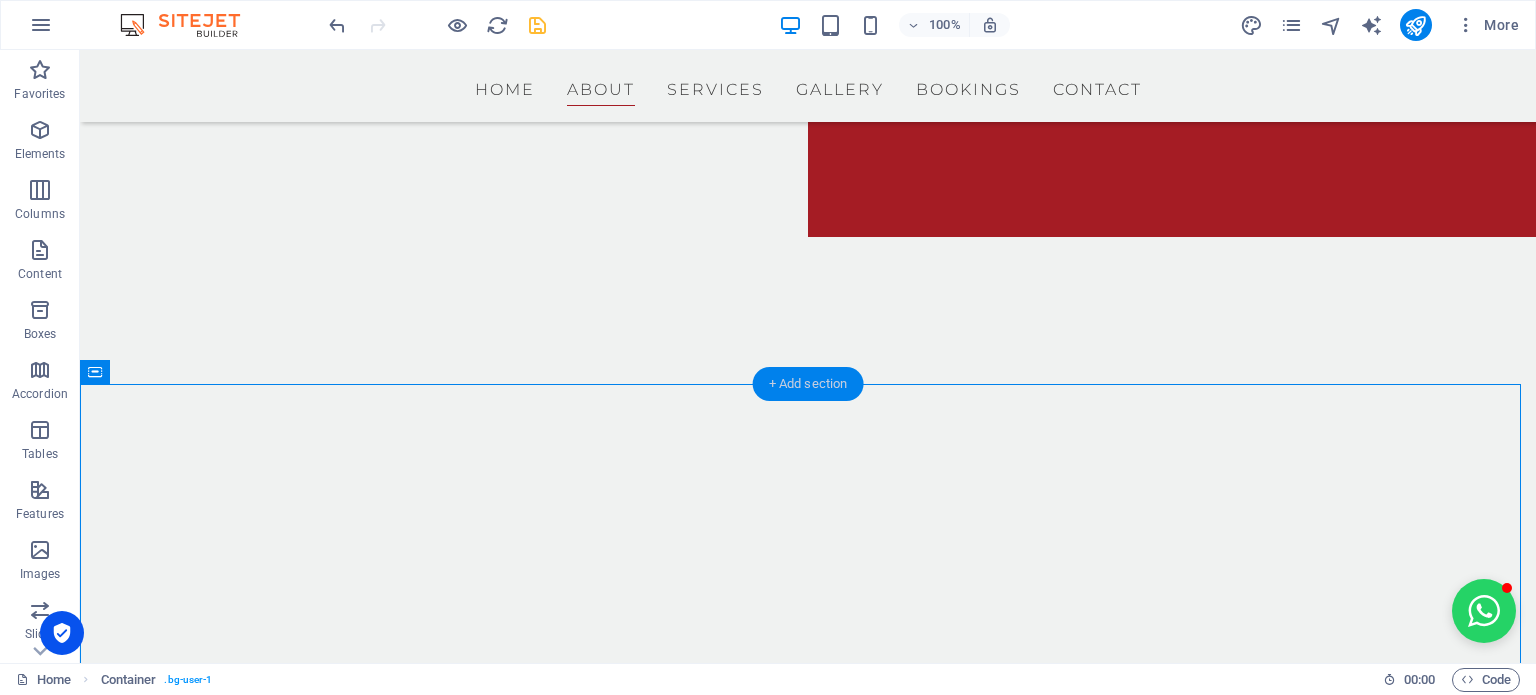 click on "+ Add section" at bounding box center [808, 384] 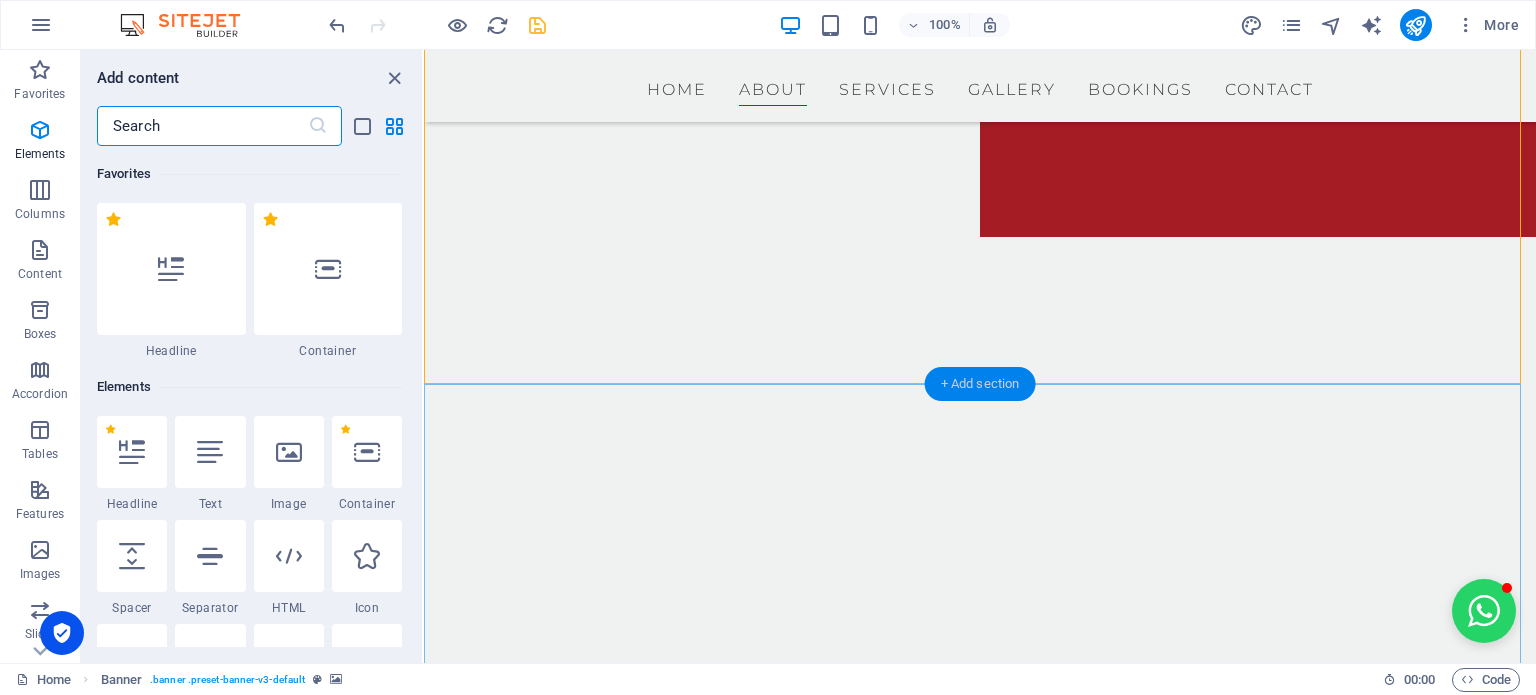scroll, scrollTop: 3499, scrollLeft: 0, axis: vertical 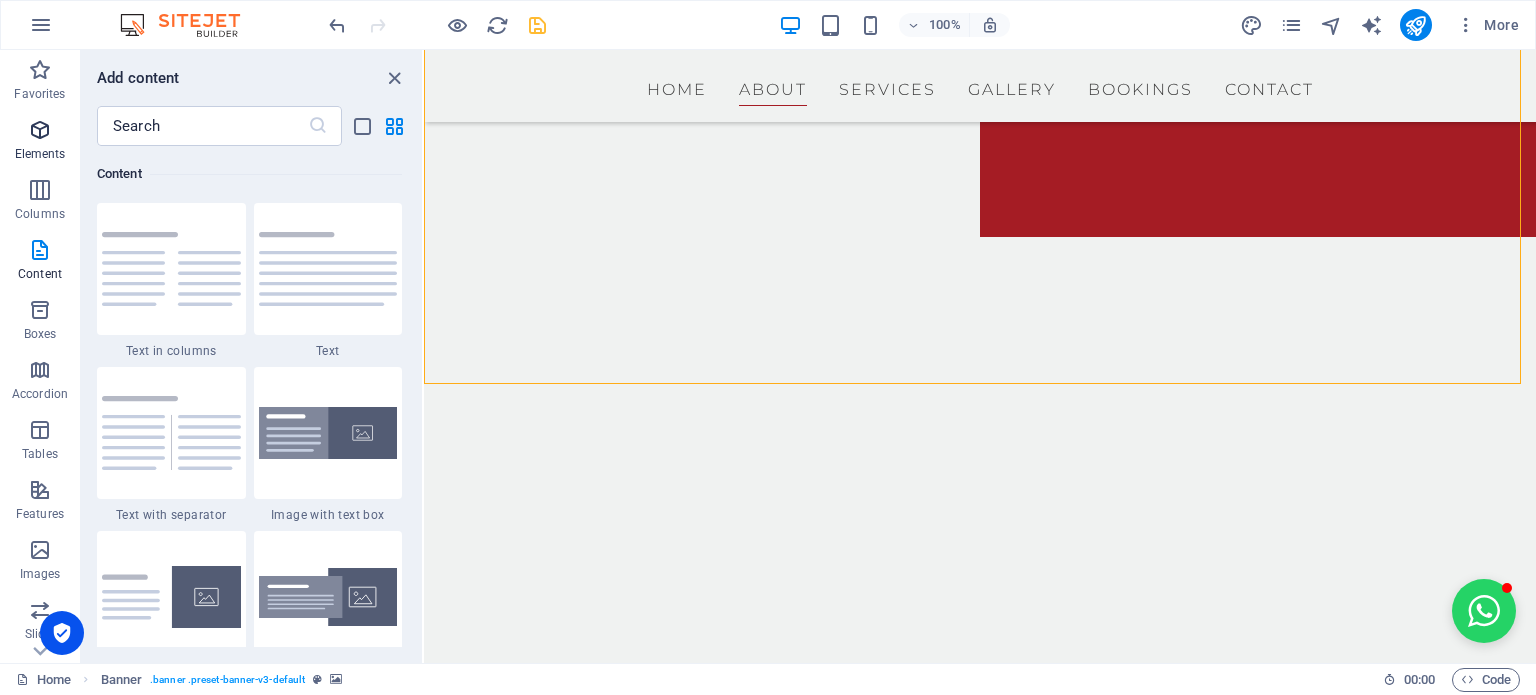 click on "Elements" at bounding box center (40, 142) 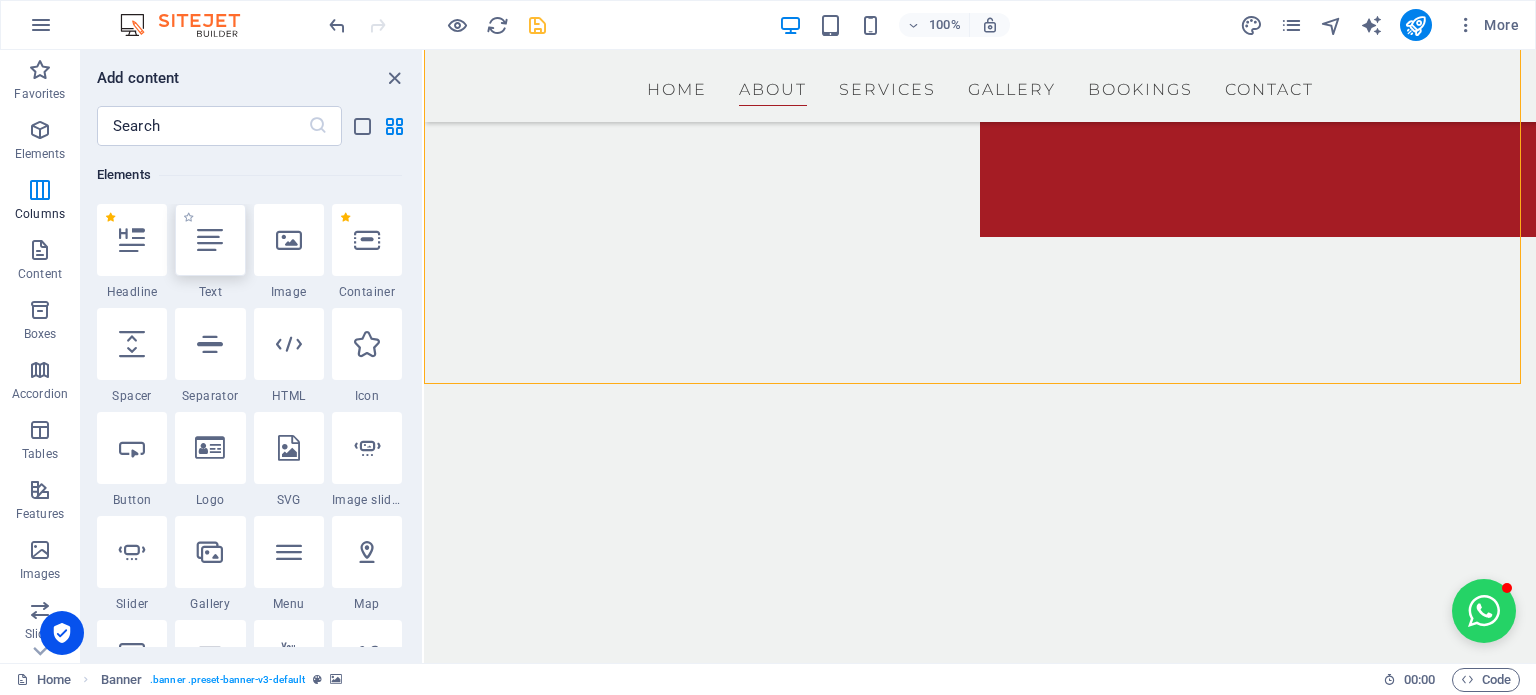 scroll, scrollTop: 212, scrollLeft: 0, axis: vertical 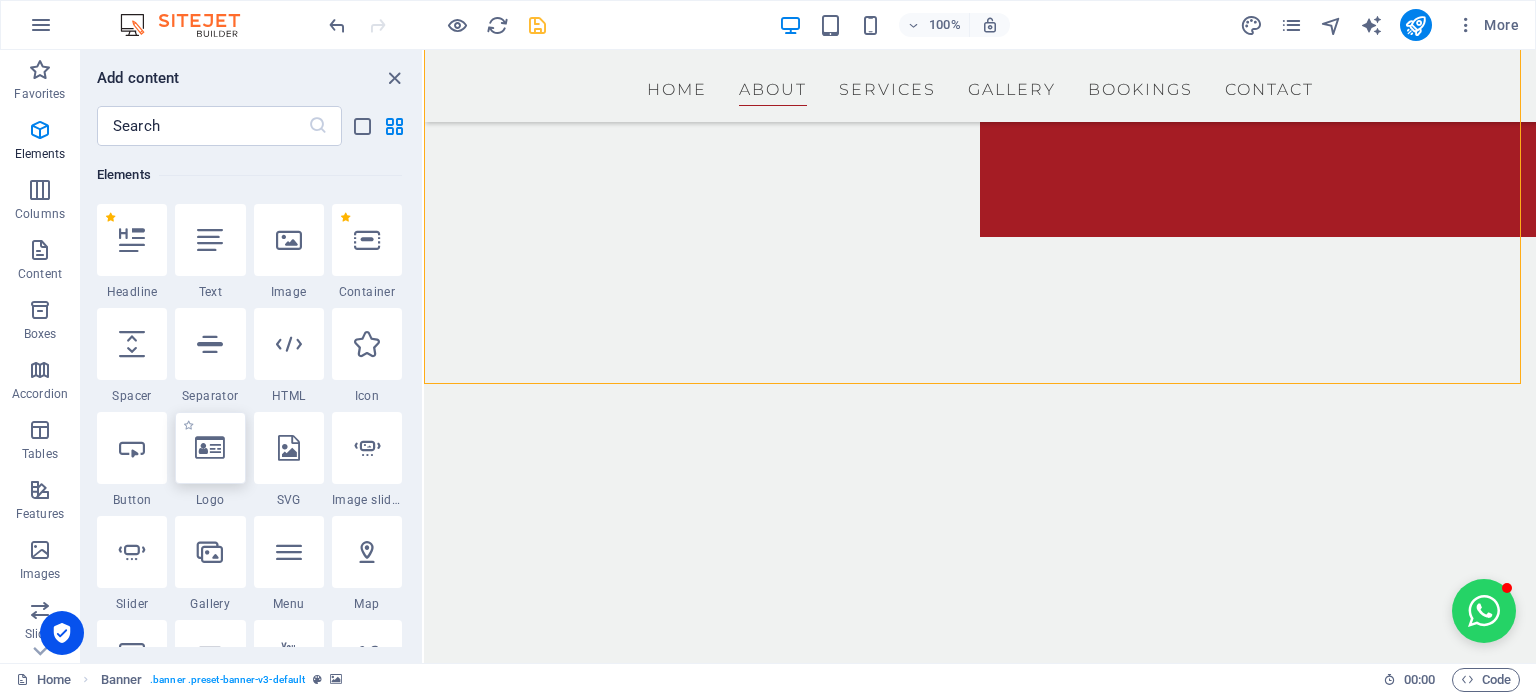 click at bounding box center (210, 448) 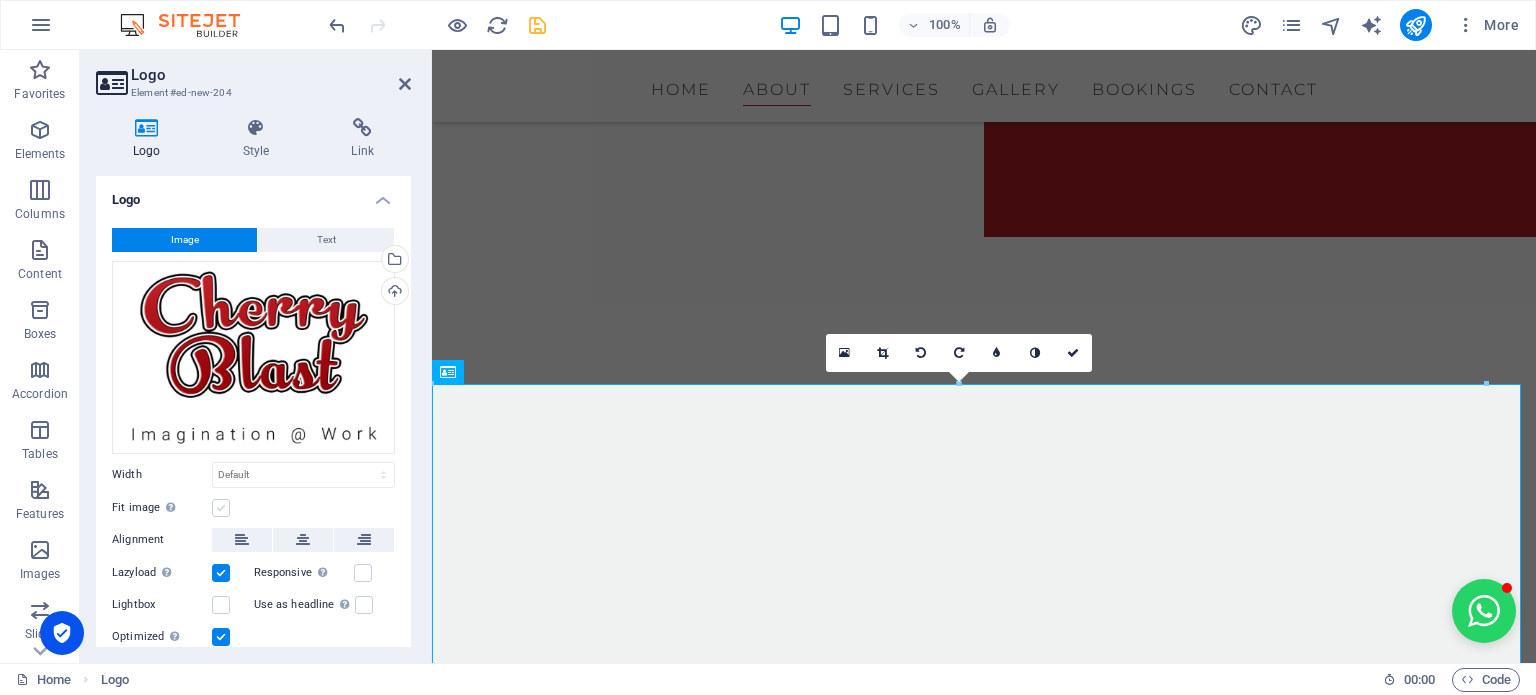 click at bounding box center [221, 508] 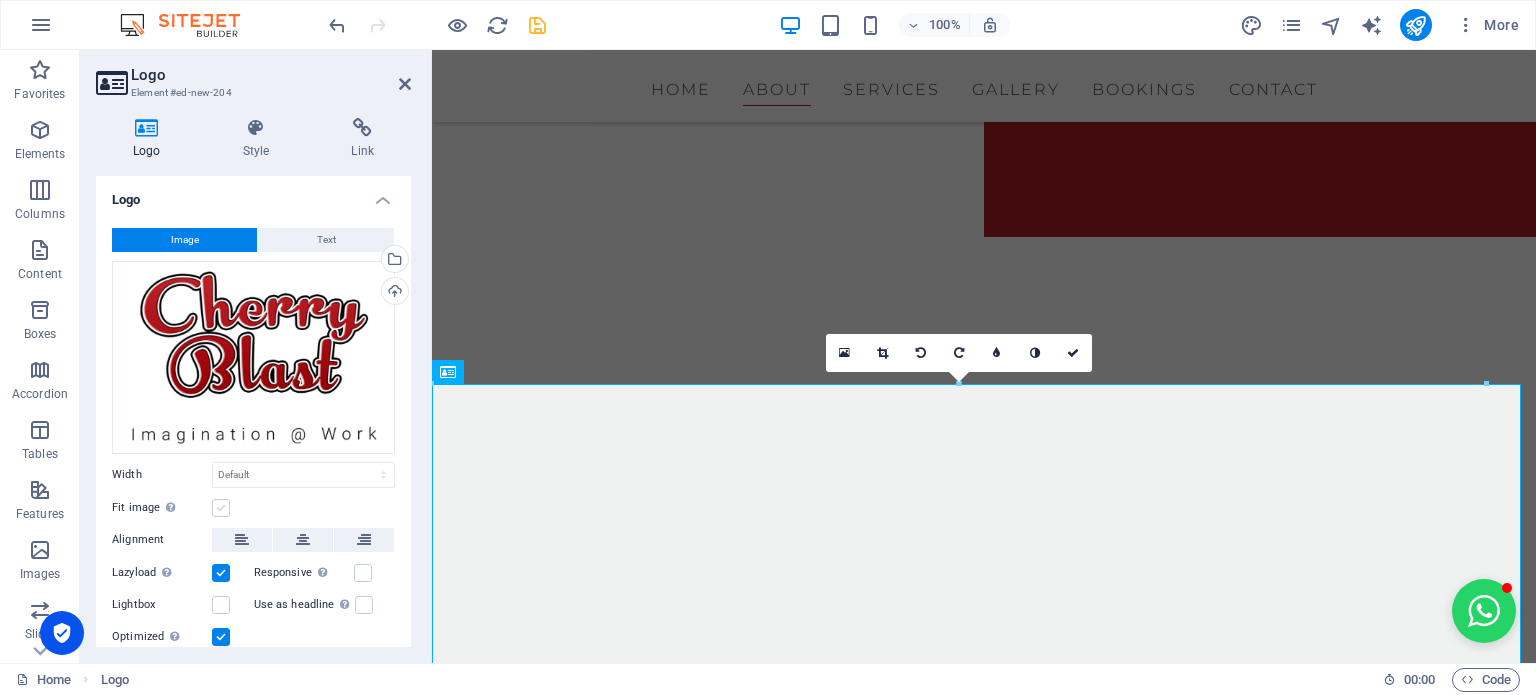 click on "Fit image Automatically fit image to a fixed width and height" at bounding box center (0, 0) 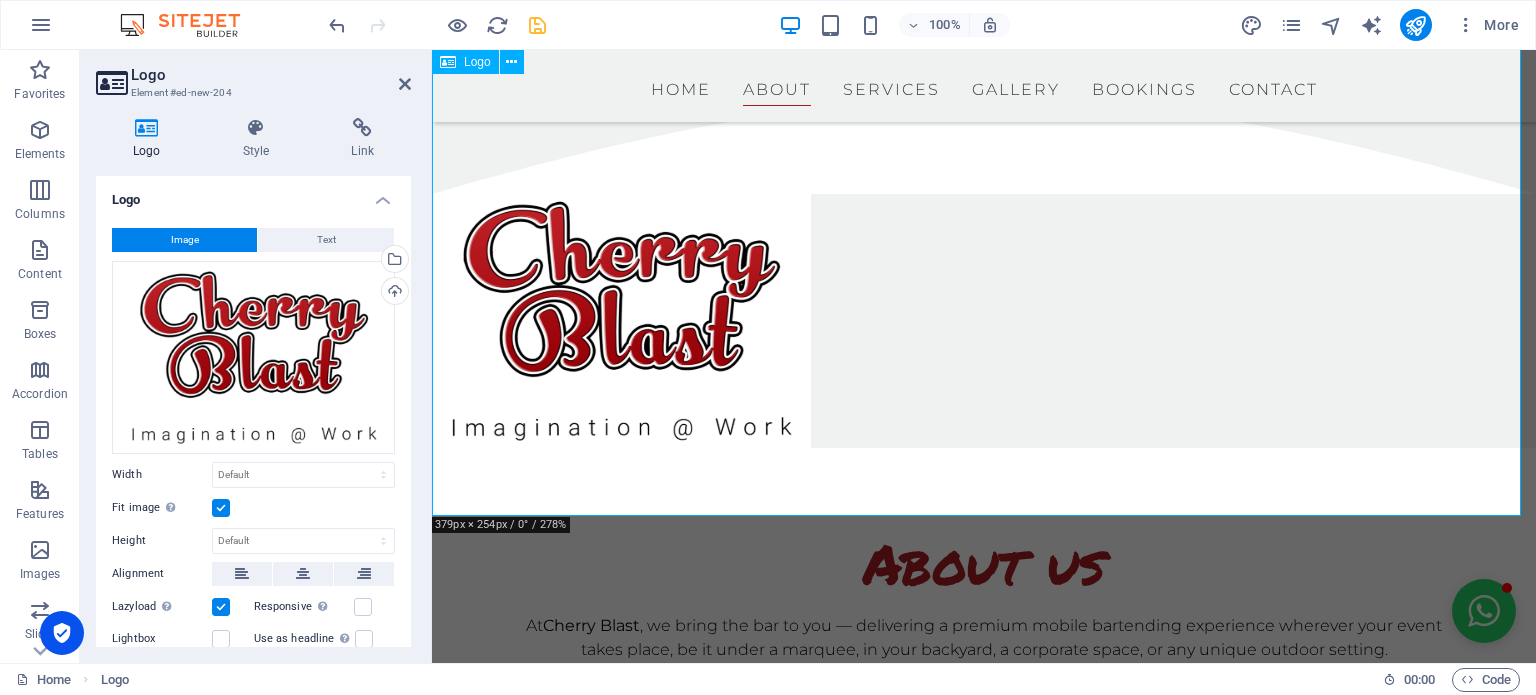 scroll, scrollTop: 1126, scrollLeft: 0, axis: vertical 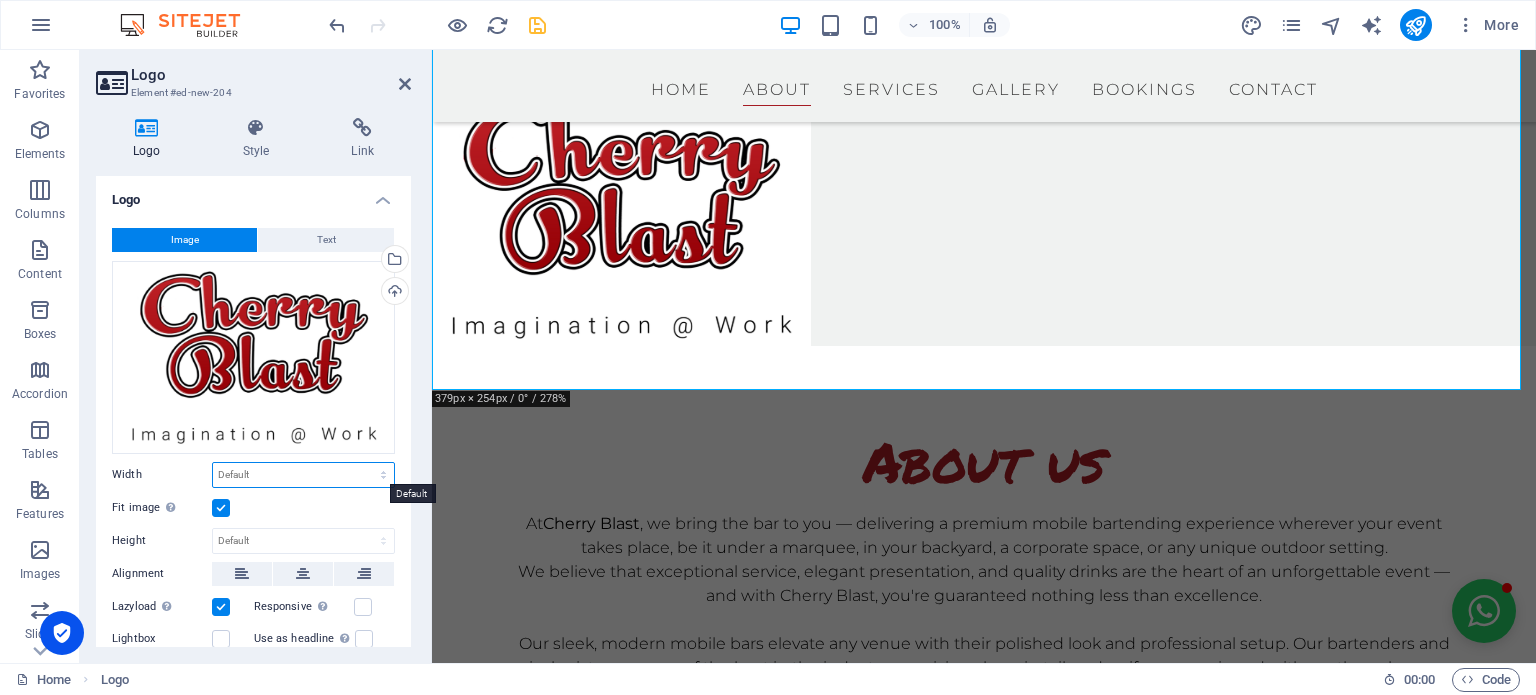 click on "Default auto px rem % em vh vw" at bounding box center [303, 475] 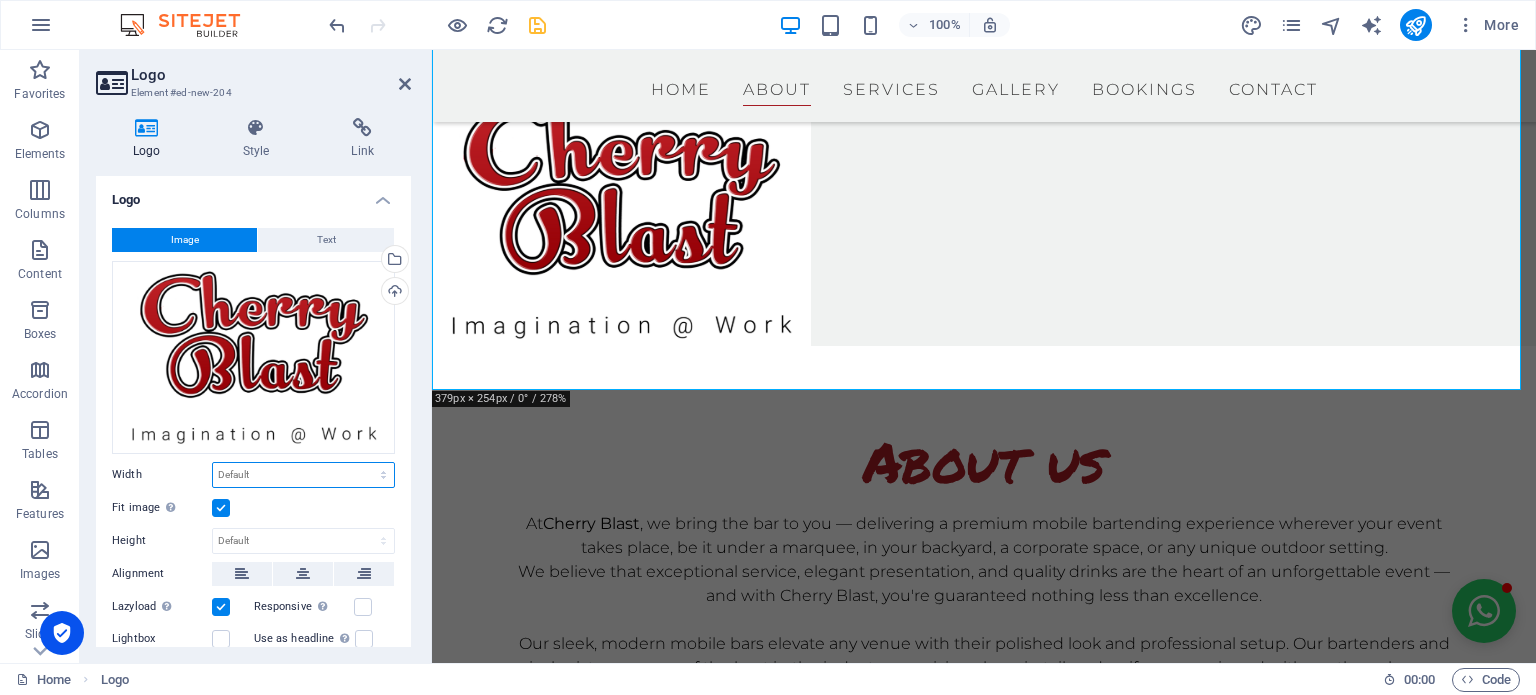 select on "px" 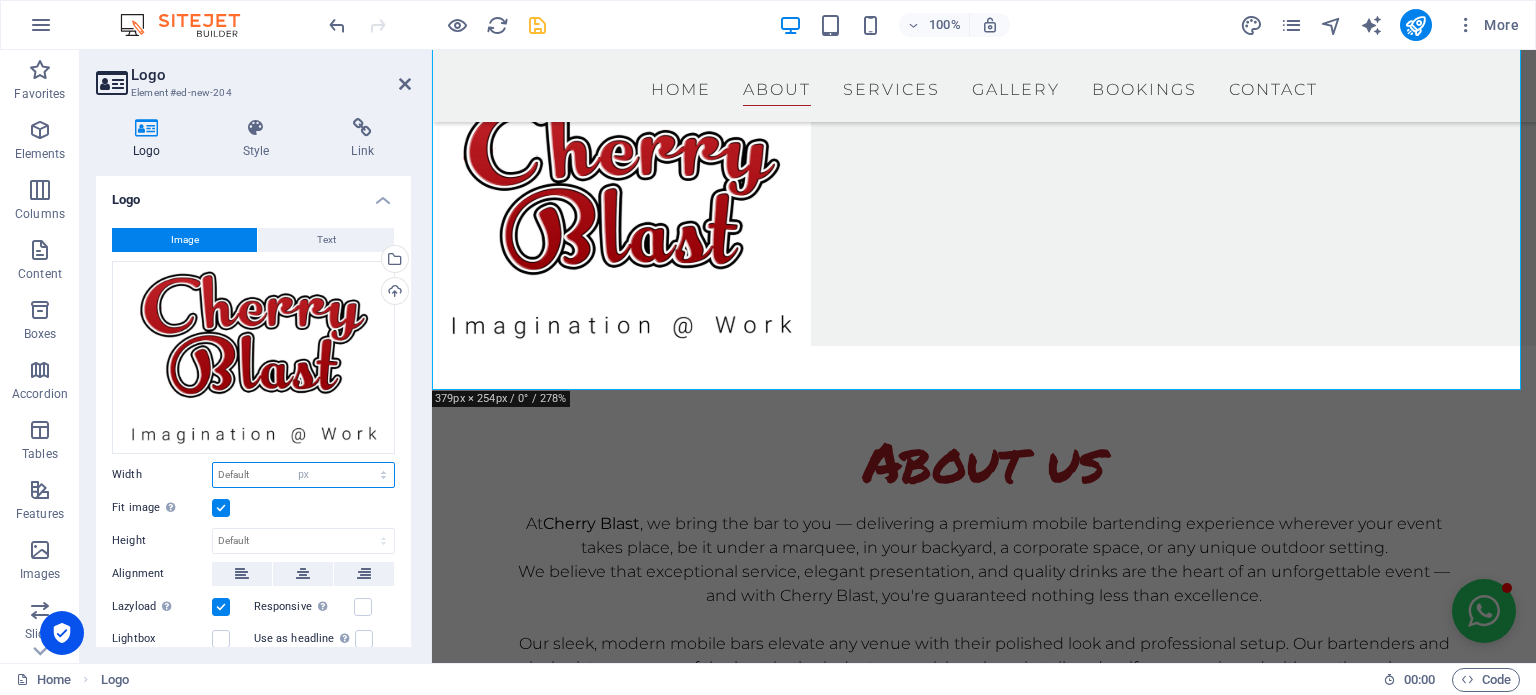 click on "Default auto px rem % em vh vw" at bounding box center [303, 475] 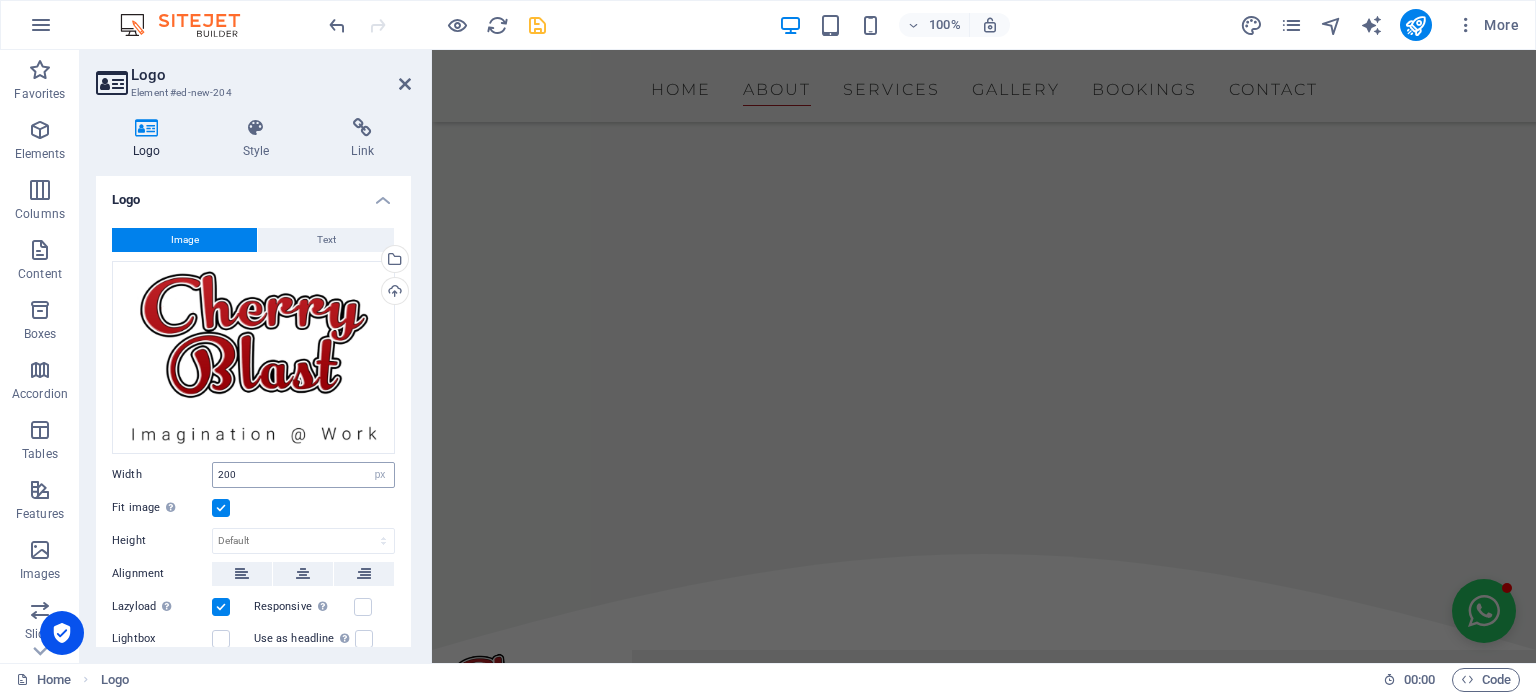 scroll, scrollTop: 528, scrollLeft: 0, axis: vertical 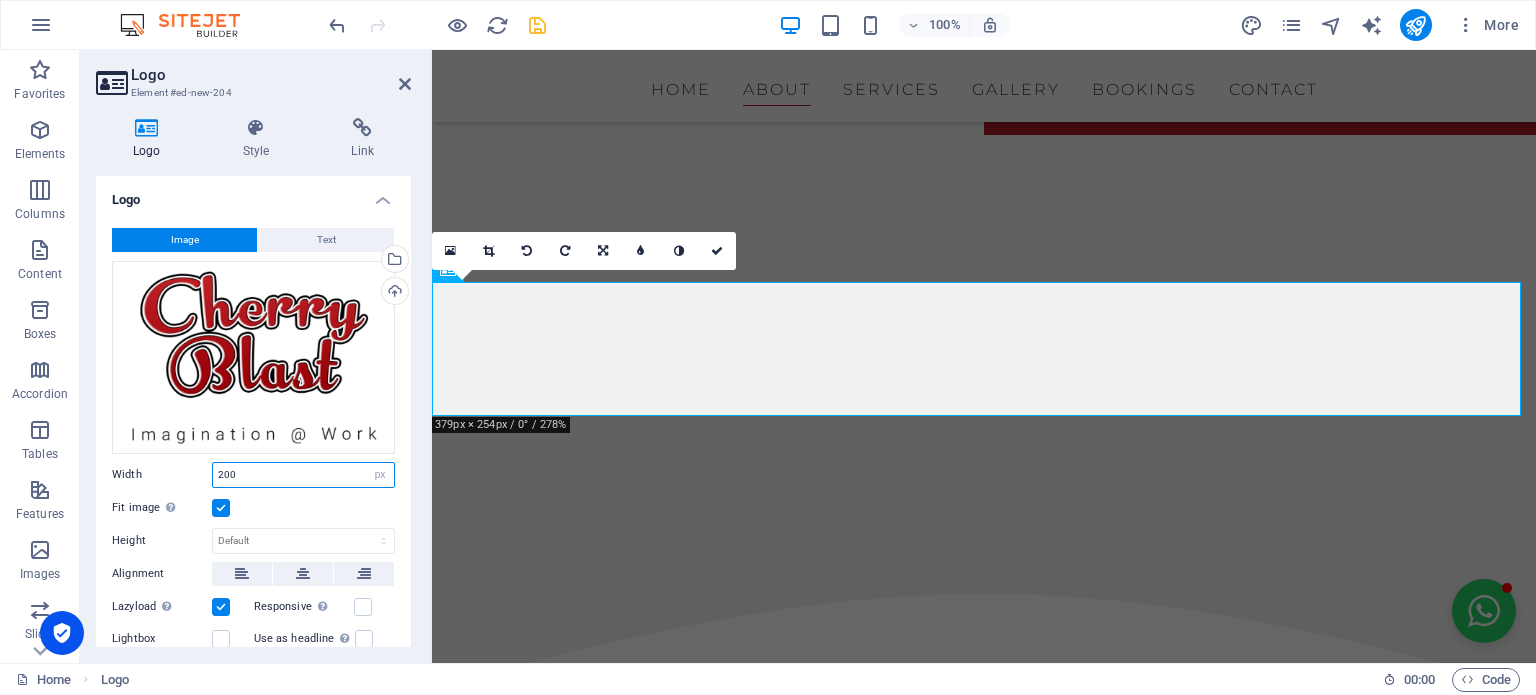 drag, startPoint x: 297, startPoint y: 472, endPoint x: 182, endPoint y: 479, distance: 115.212845 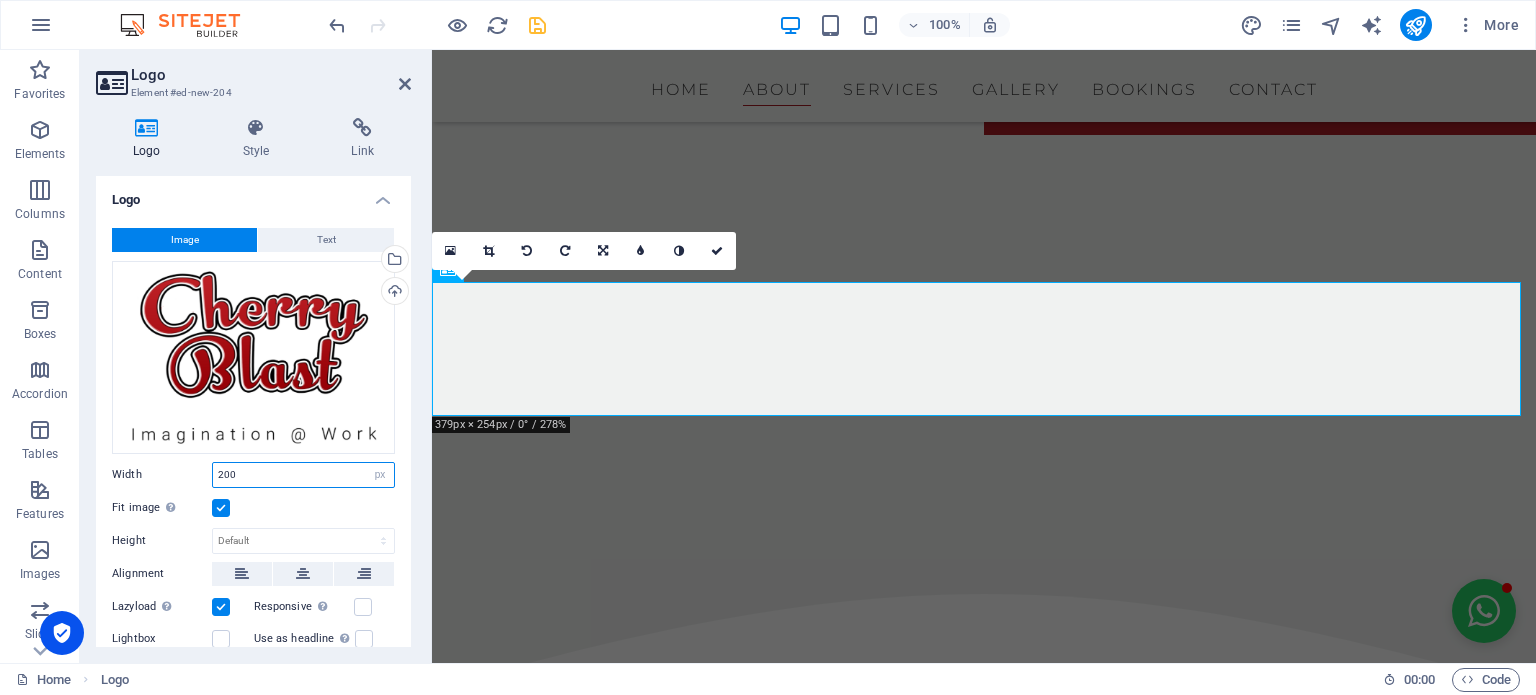 click on "Width 200 Default auto px rem % em vh vw" at bounding box center (253, 475) 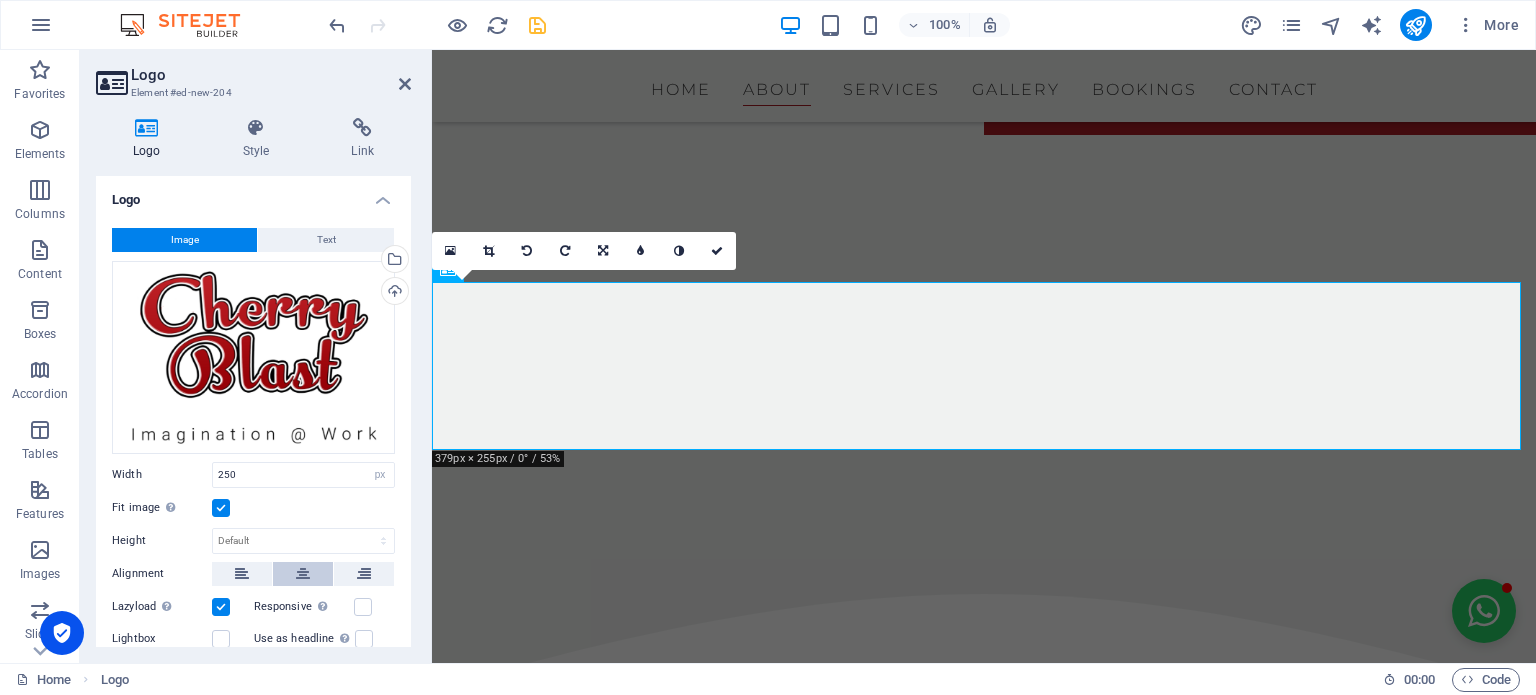 click at bounding box center (303, 574) 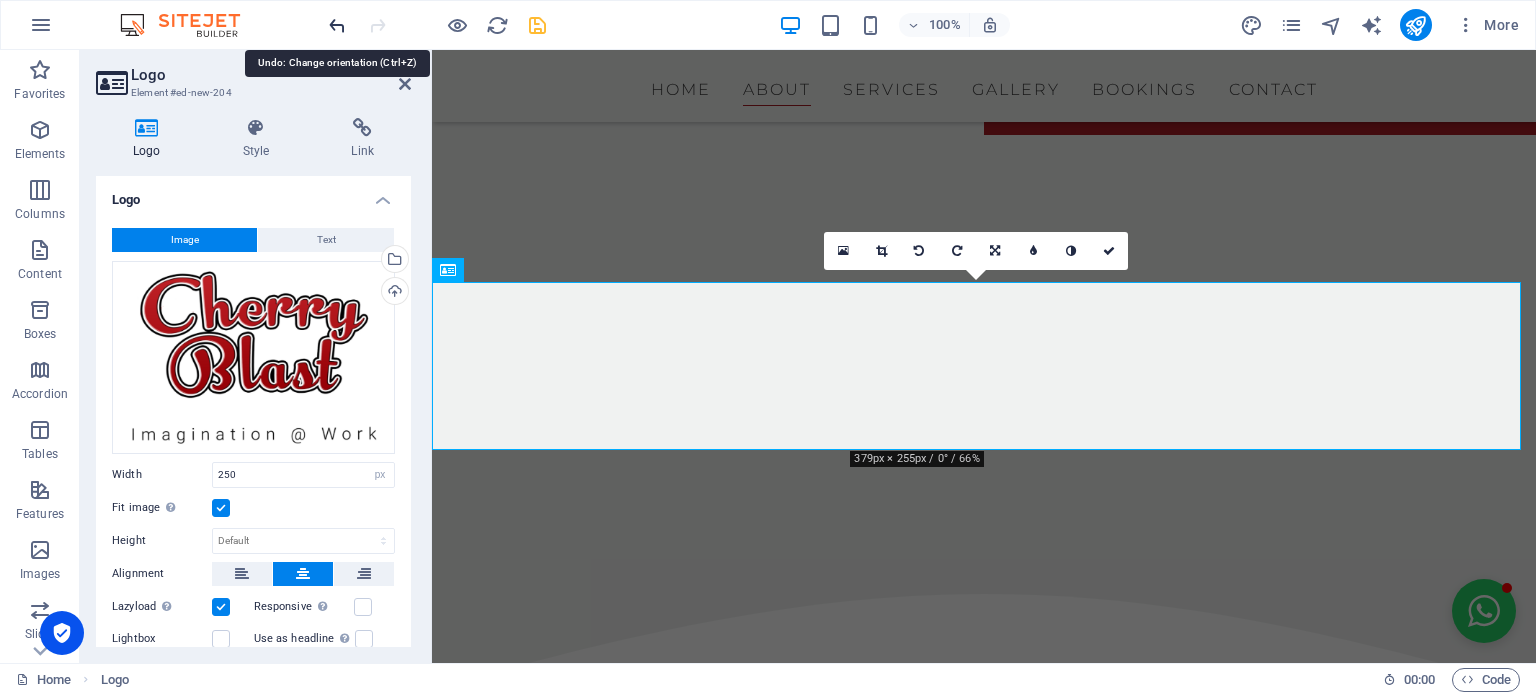 click at bounding box center [337, 25] 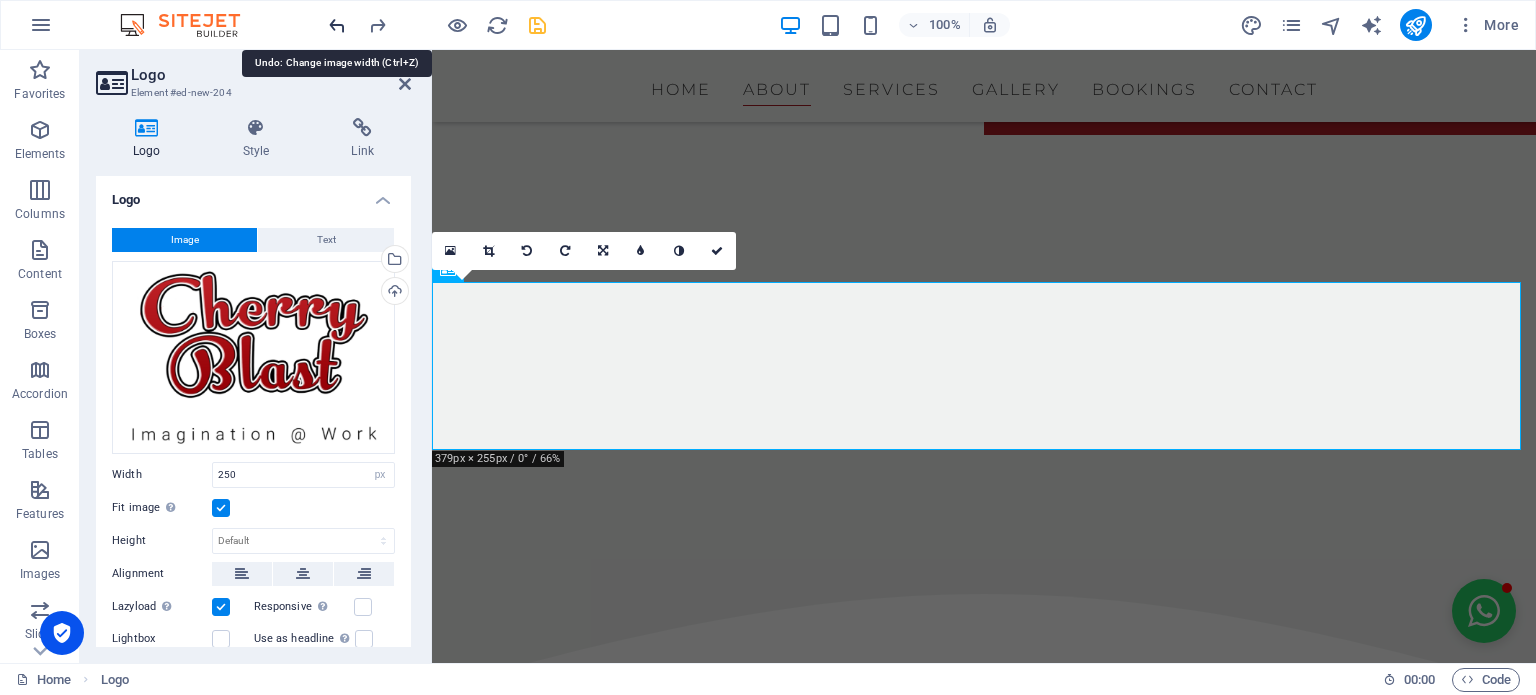 click at bounding box center (337, 25) 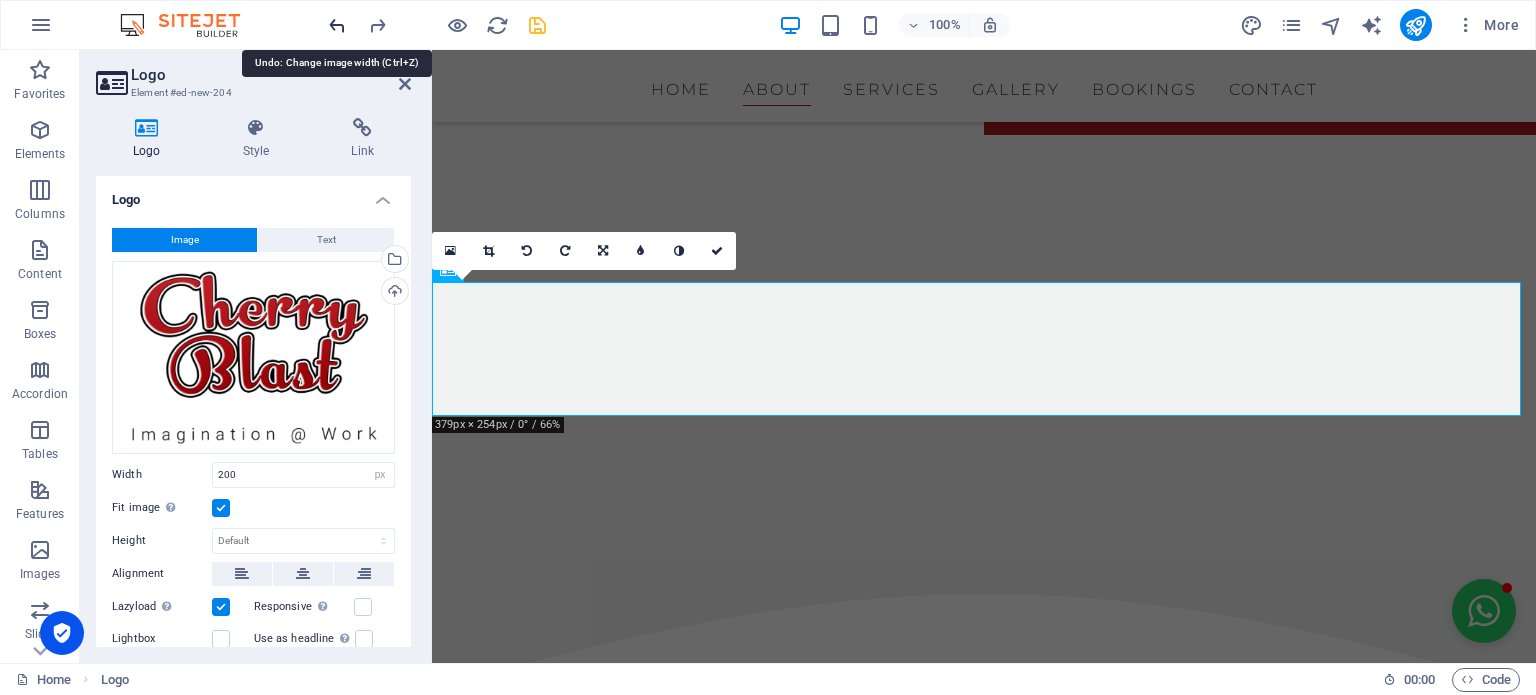 click at bounding box center [337, 25] 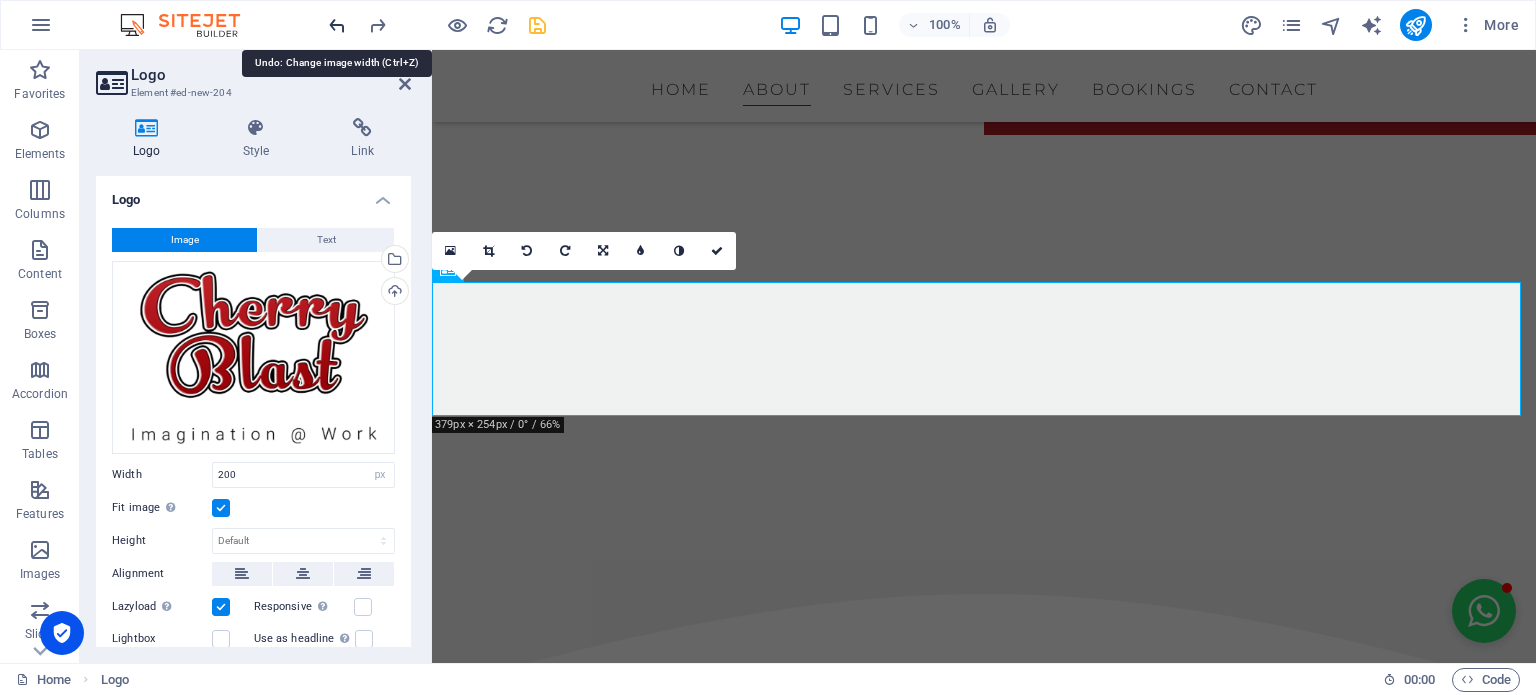 type on "1054" 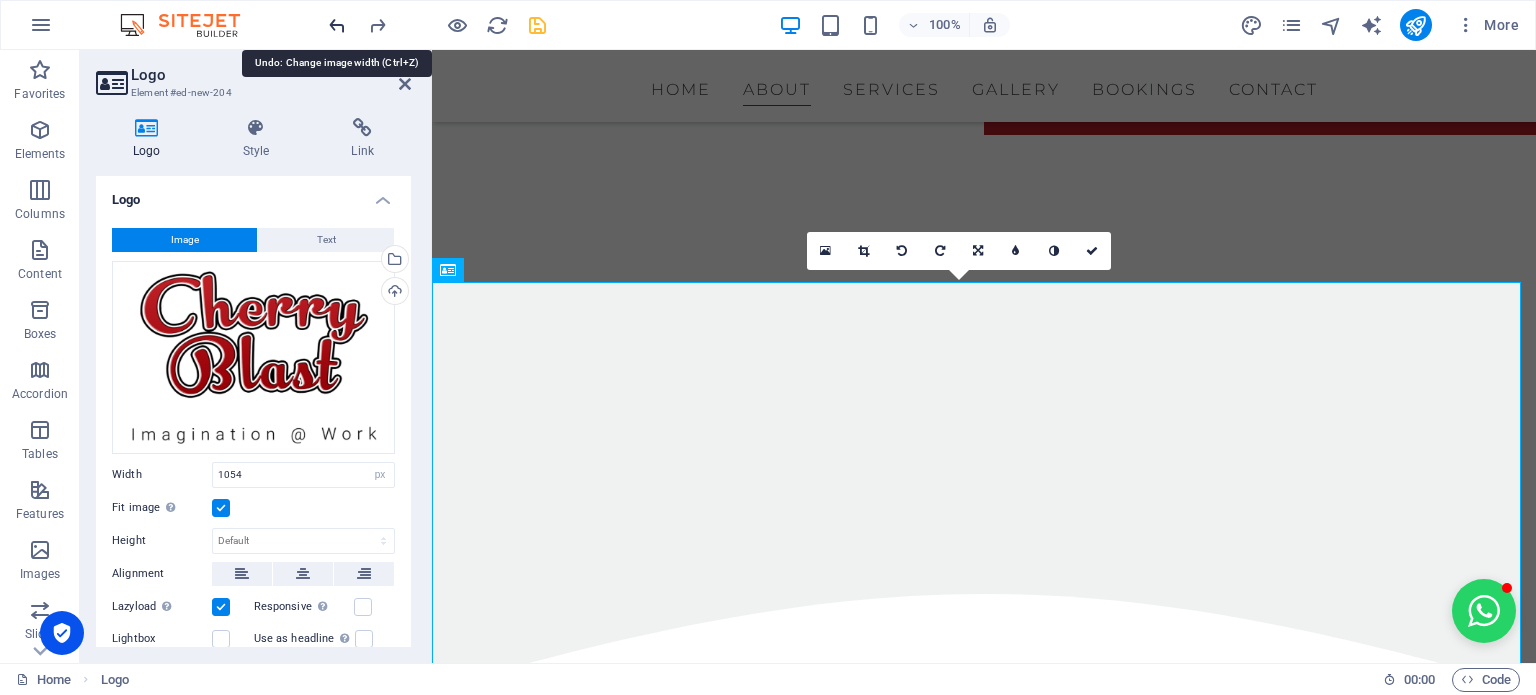 click at bounding box center [337, 25] 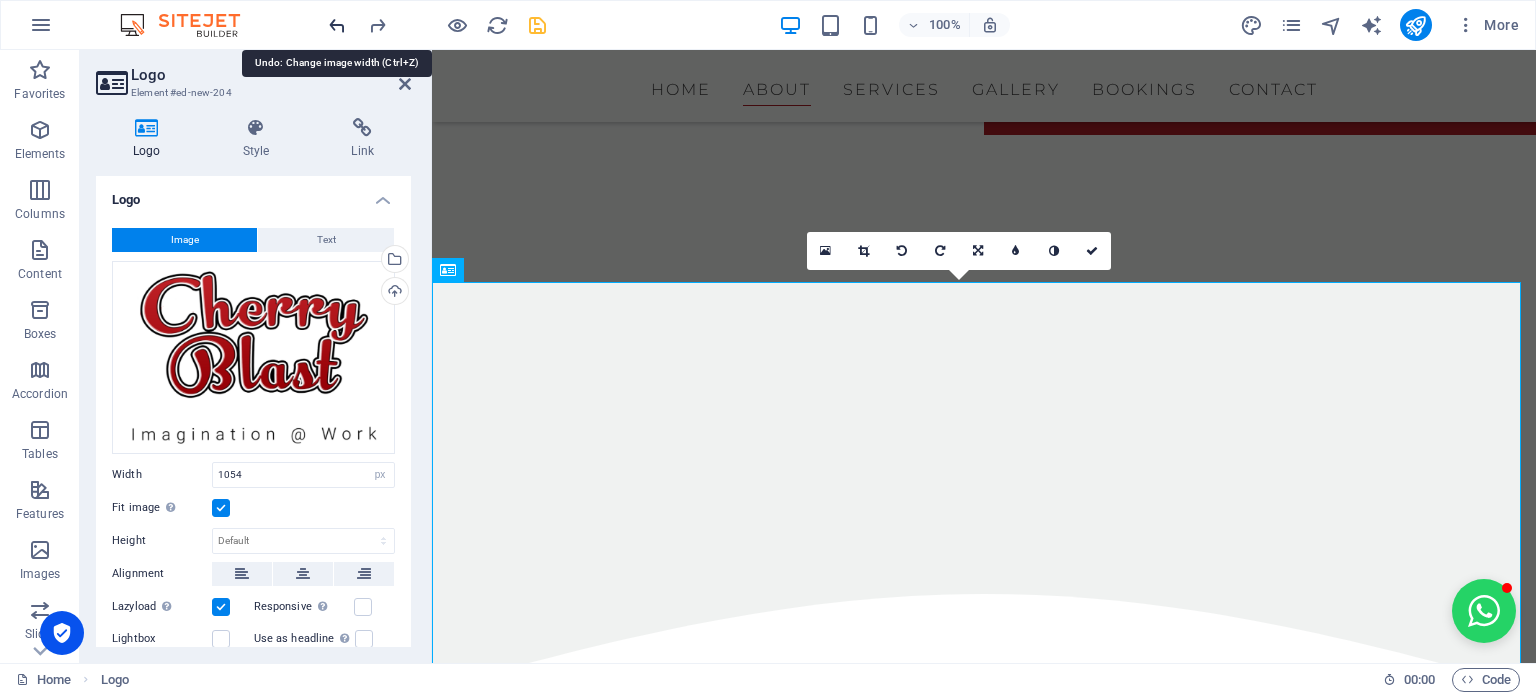 type 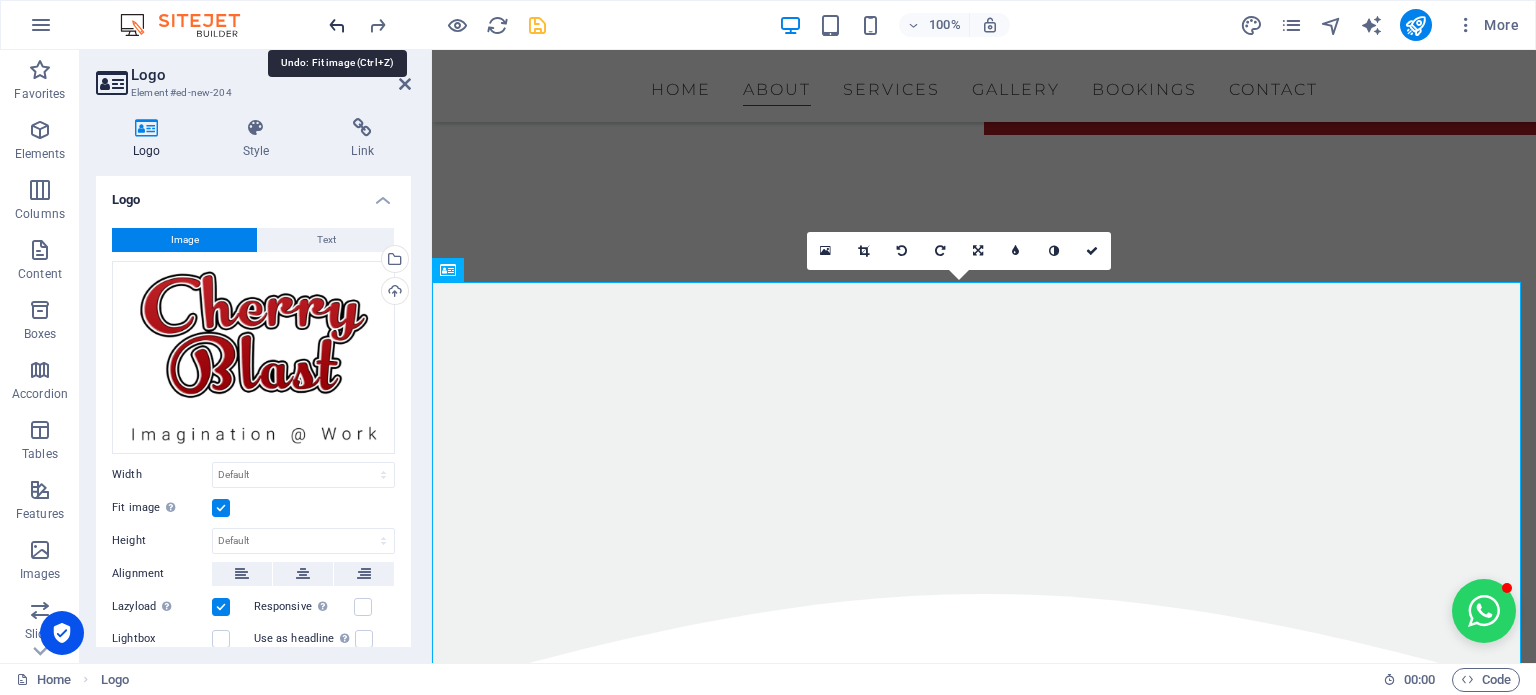 click at bounding box center [337, 25] 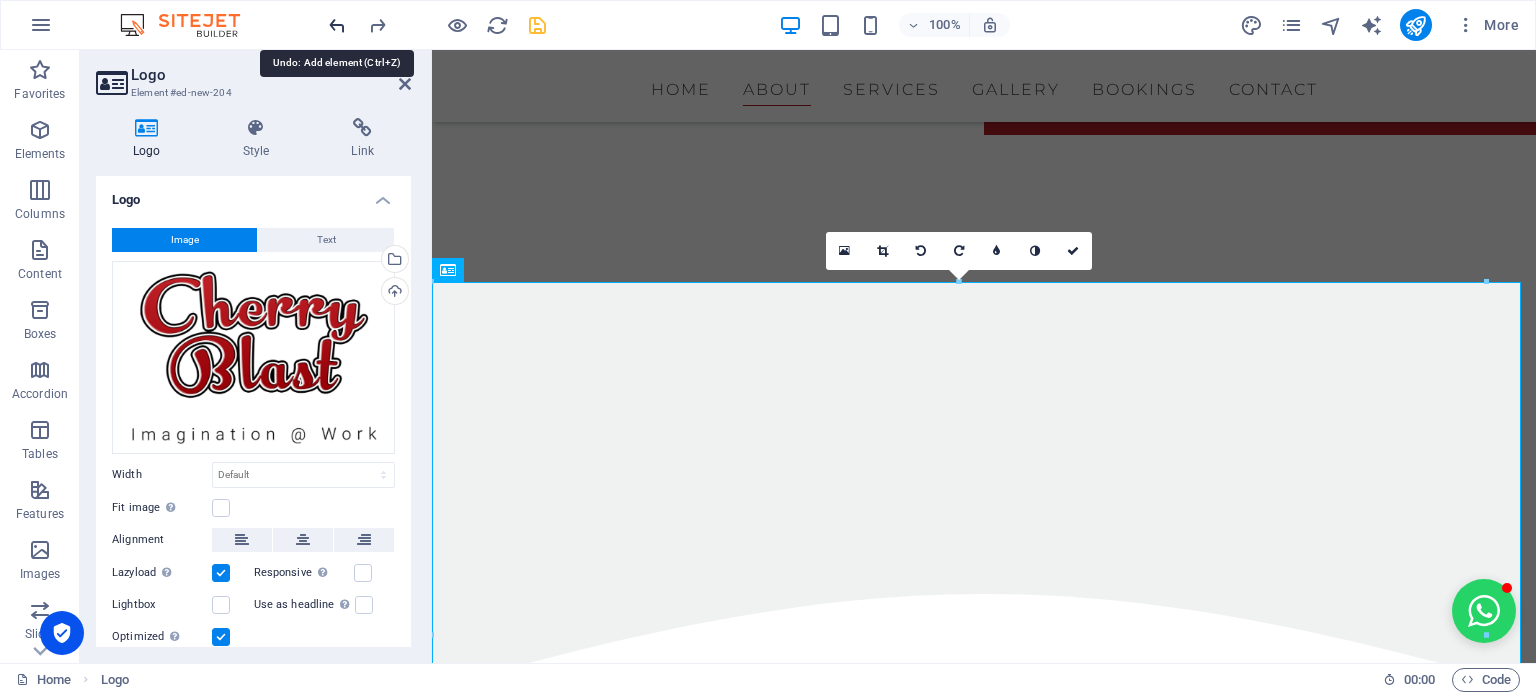 click at bounding box center [337, 25] 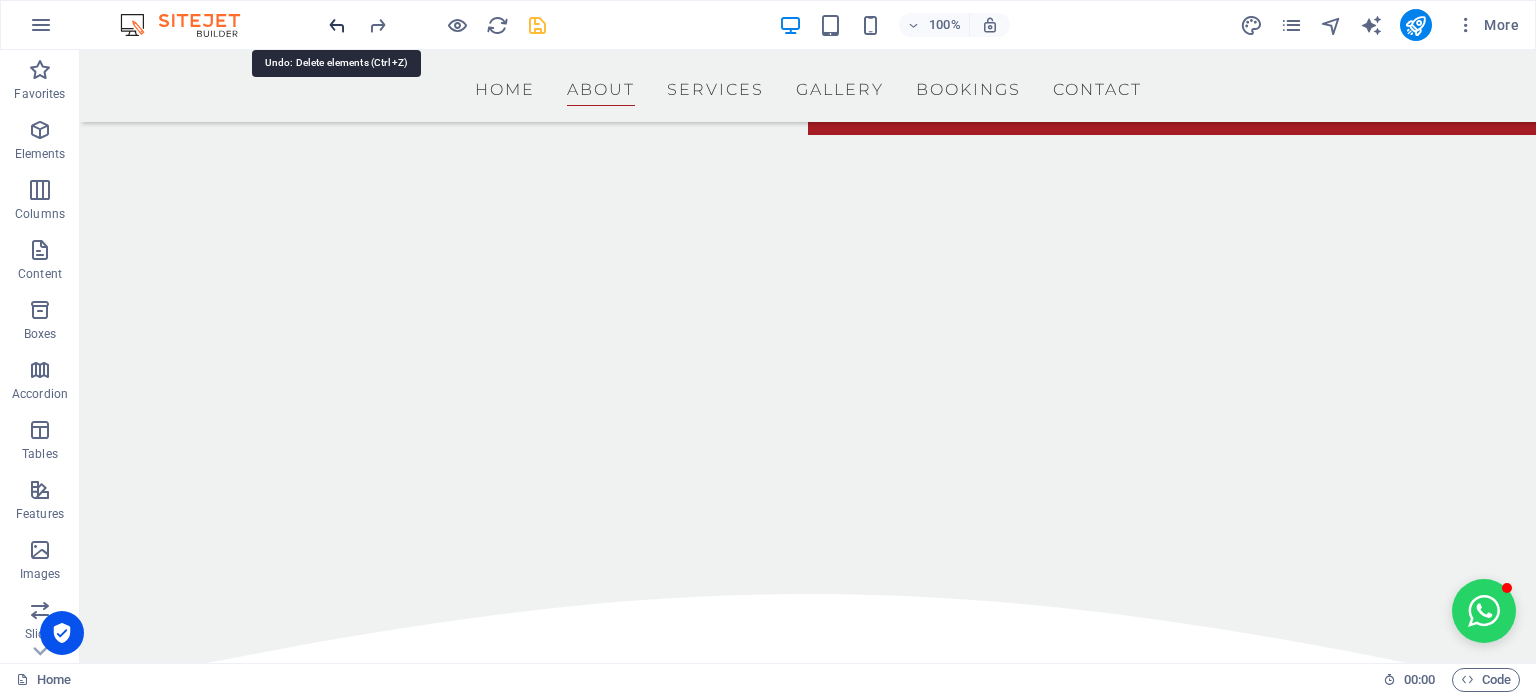 click at bounding box center [337, 25] 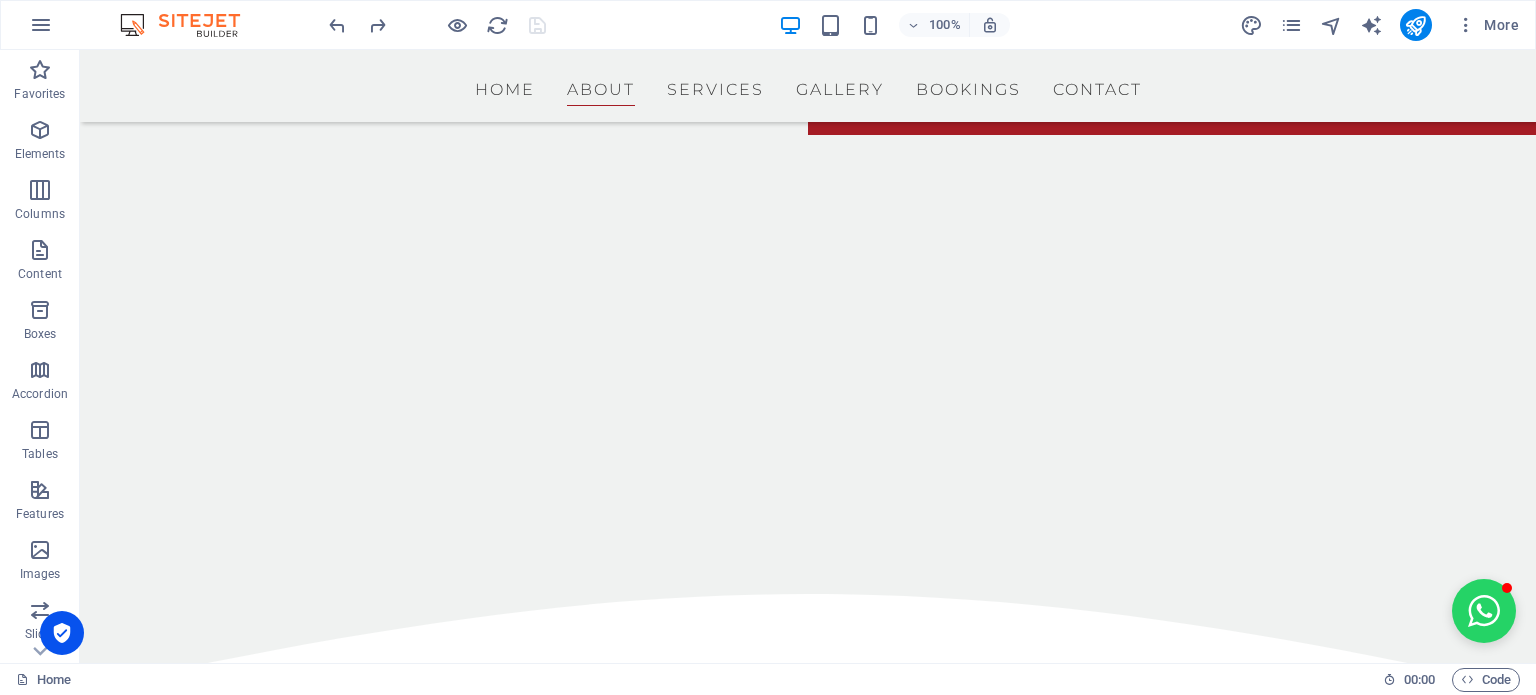 click on "100% More" at bounding box center (926, 25) 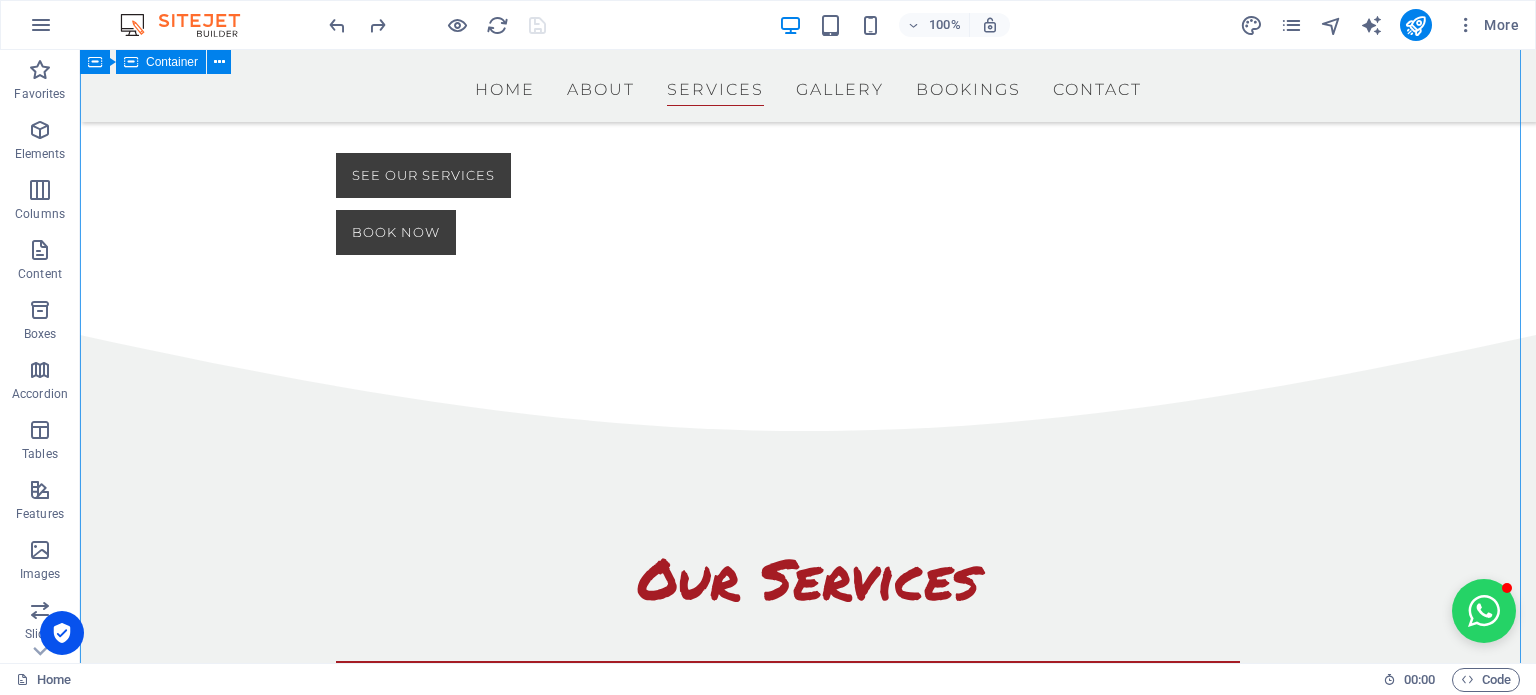 scroll, scrollTop: 1828, scrollLeft: 0, axis: vertical 